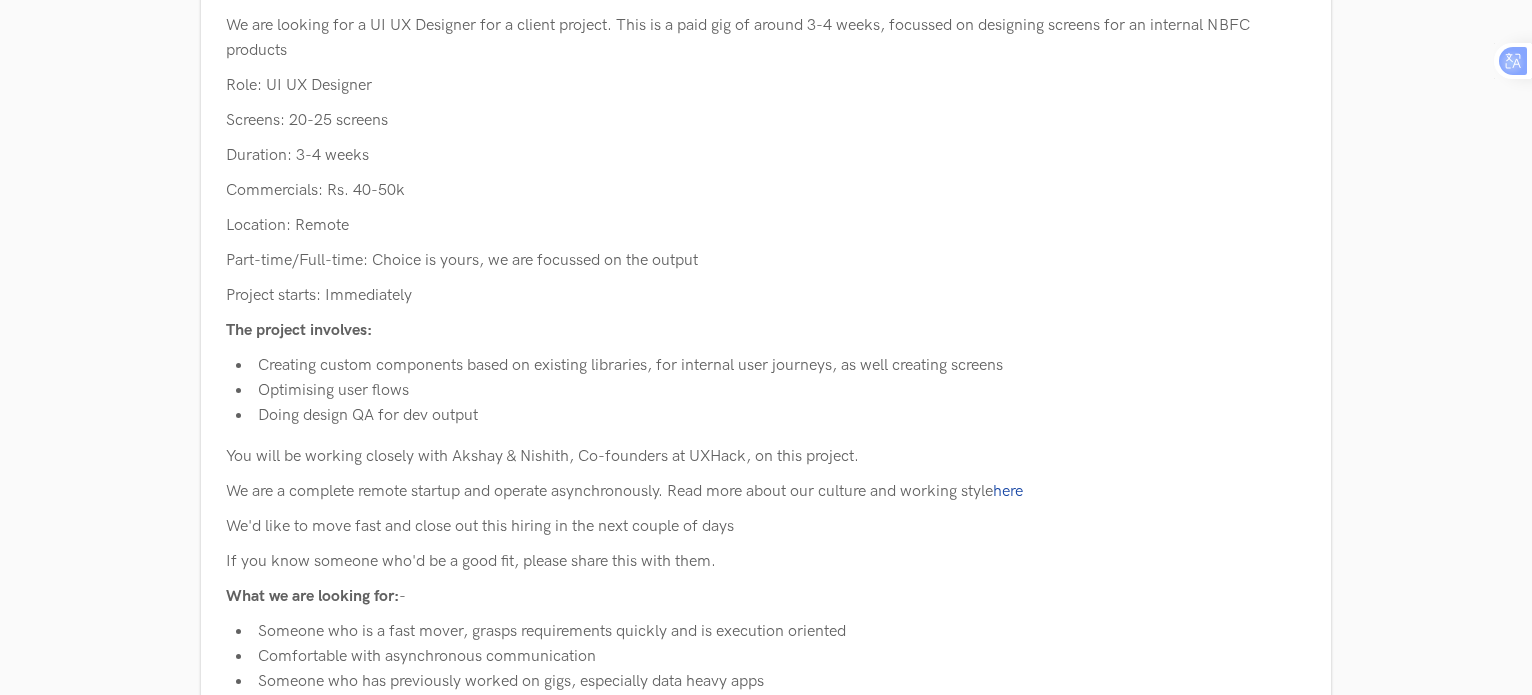 scroll, scrollTop: 205, scrollLeft: 0, axis: vertical 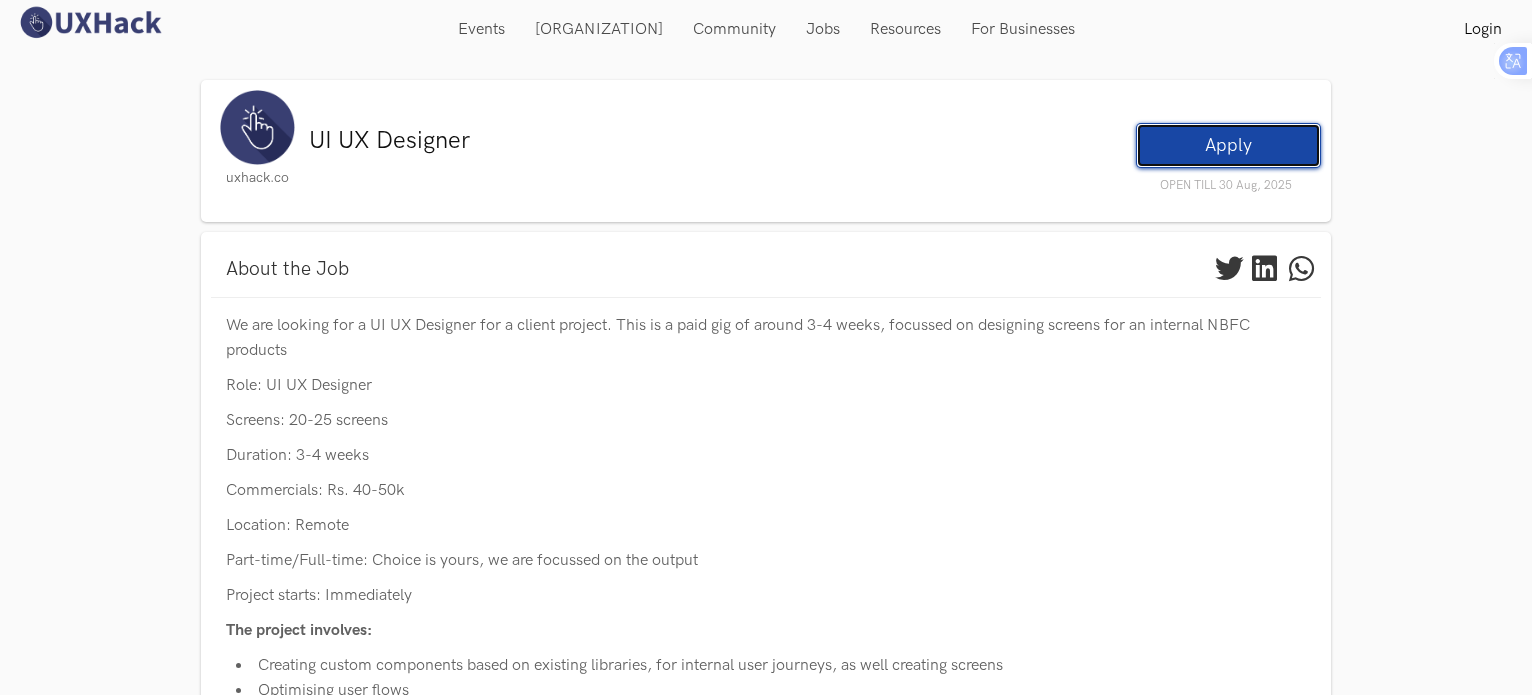 click on "Apply" at bounding box center (1228, 145) 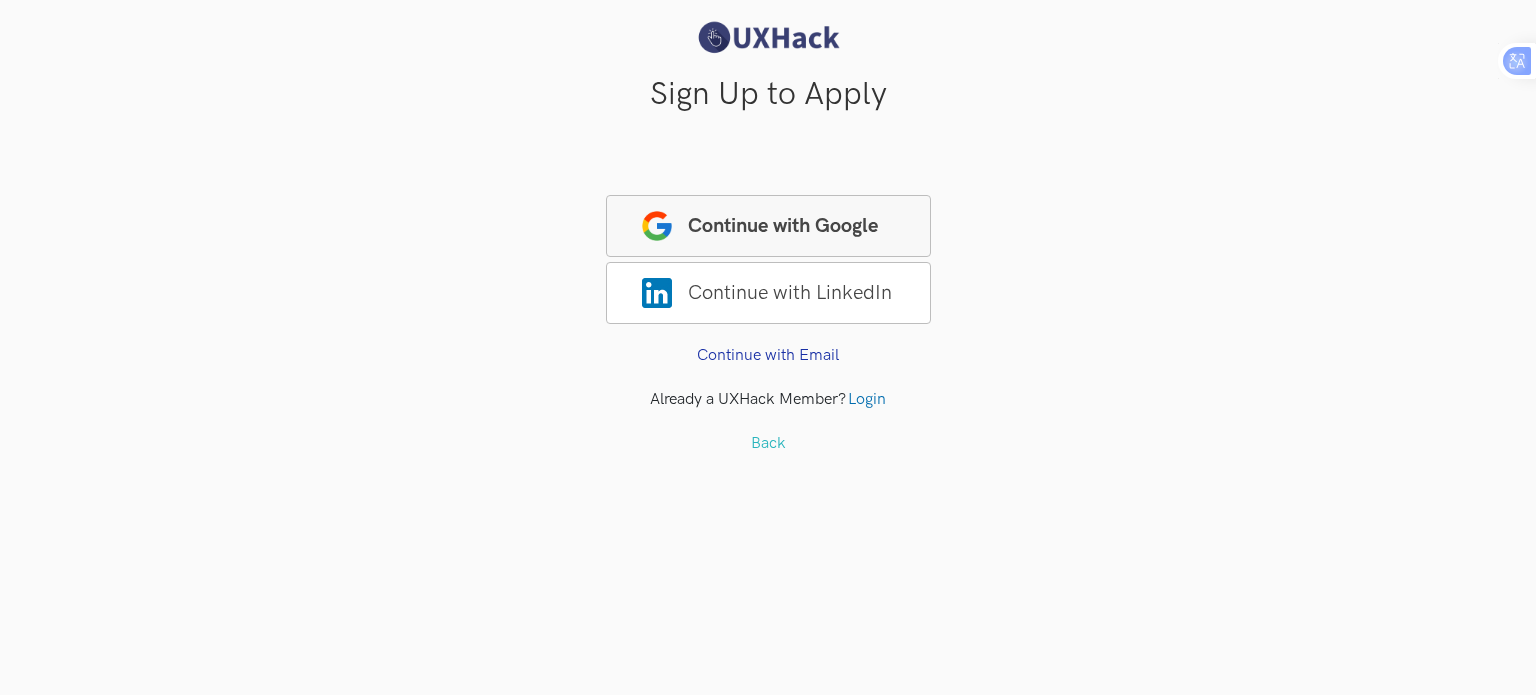 click on "Continue with Google" at bounding box center [768, 226] 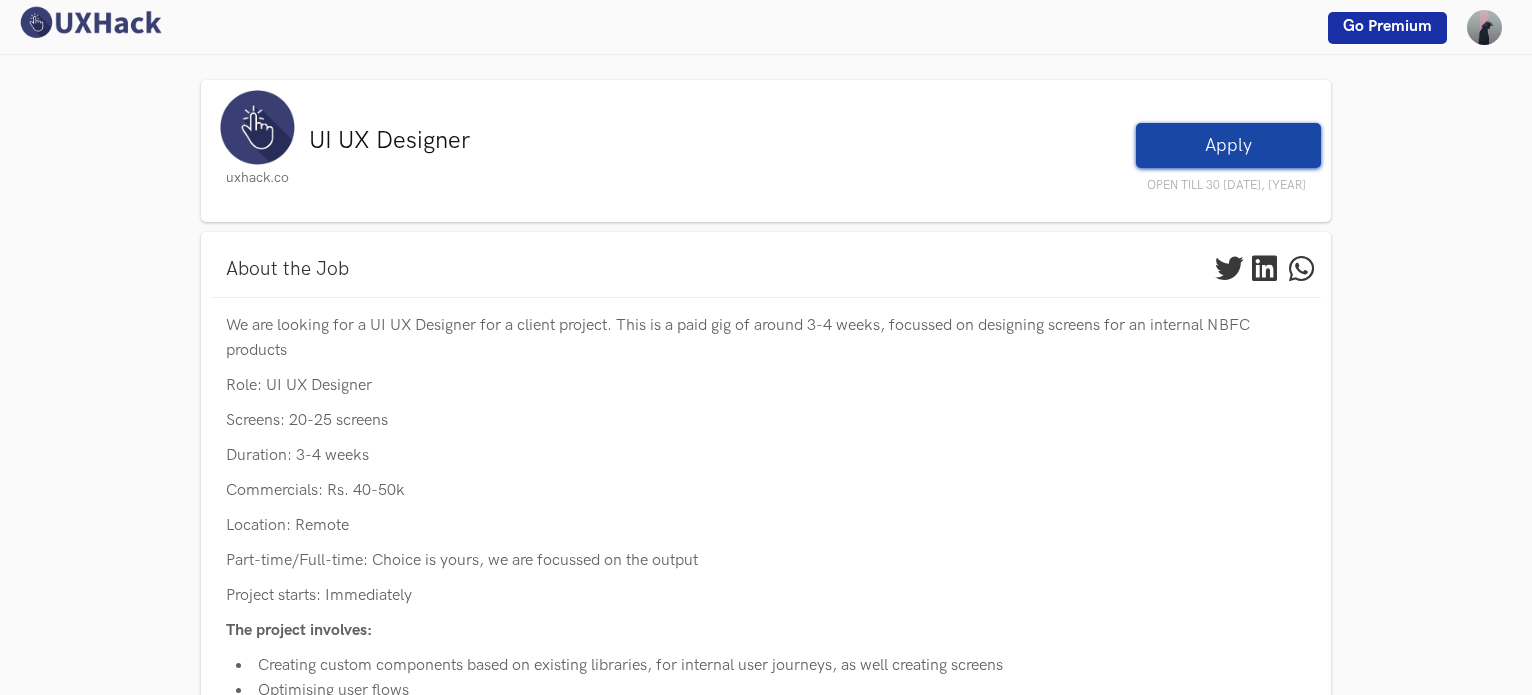 scroll, scrollTop: 0, scrollLeft: 0, axis: both 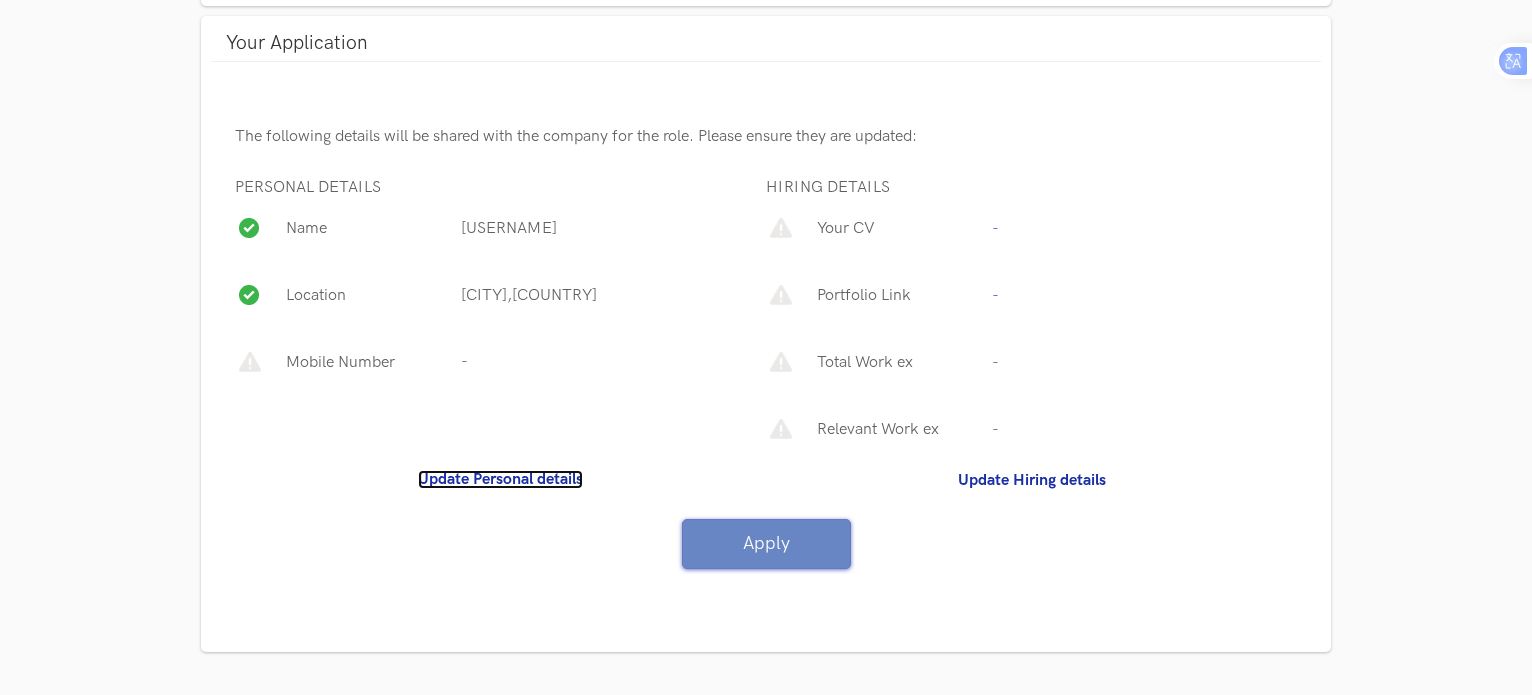 click on "Update Personal details" at bounding box center (500, 479) 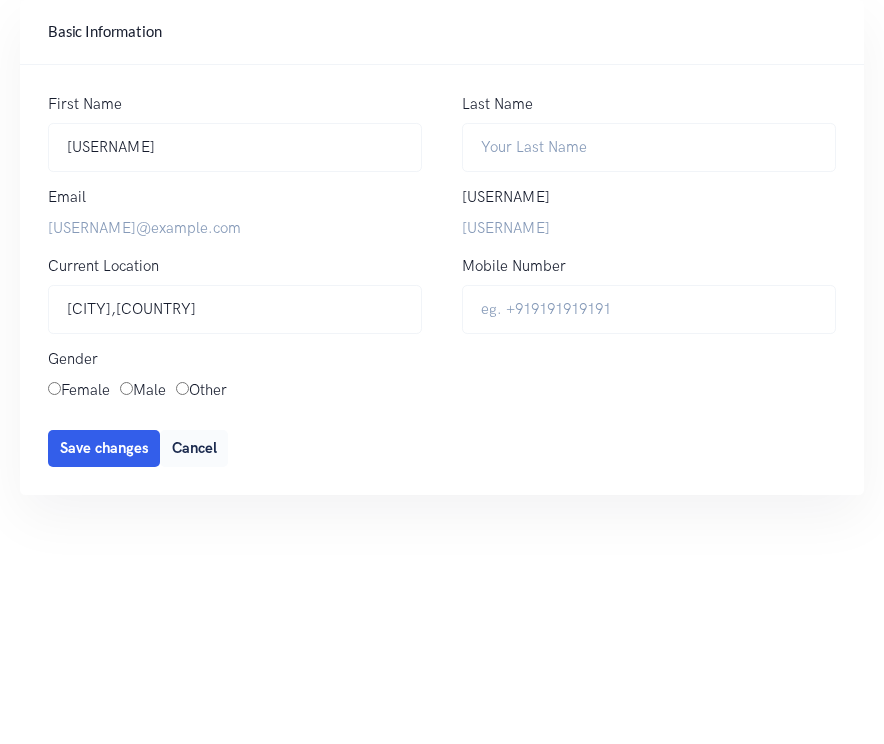 scroll, scrollTop: 0, scrollLeft: 0, axis: both 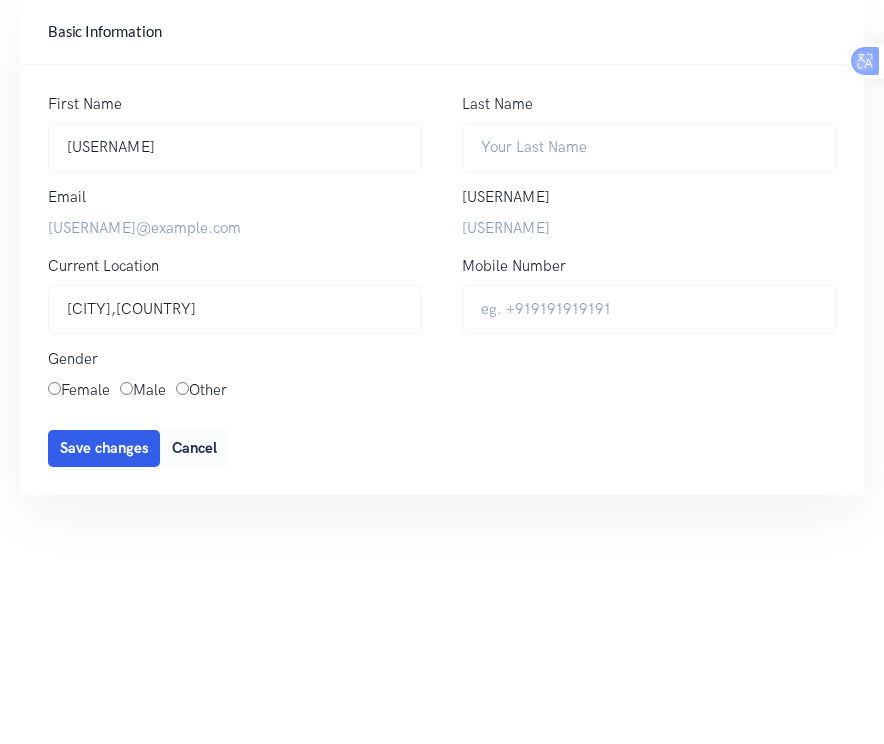 click on "Male" at bounding box center (143, 391) 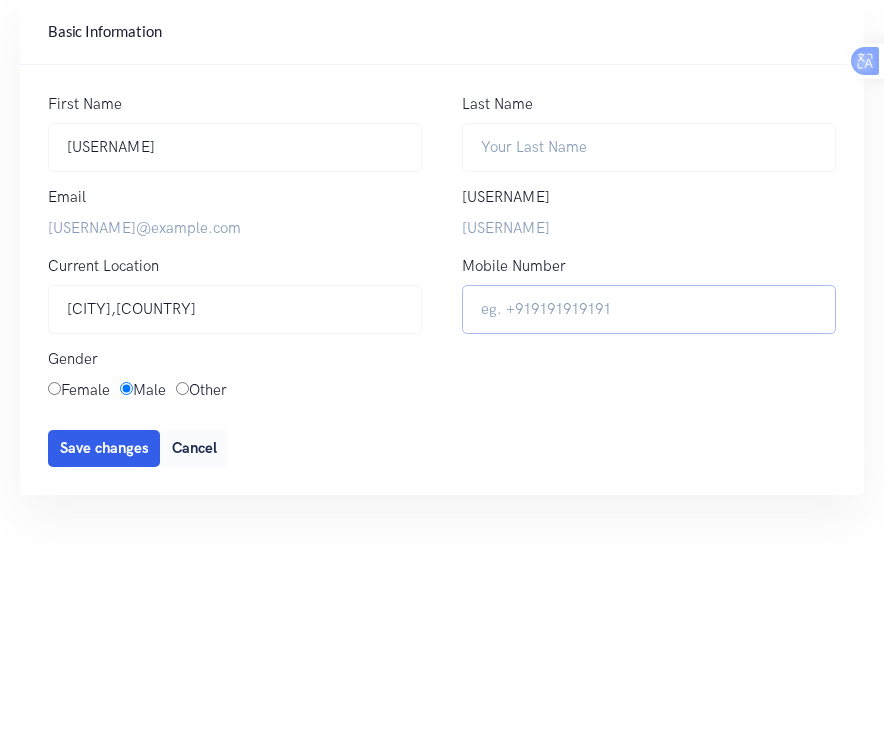 click on "[PHONE]" at bounding box center (649, 309) 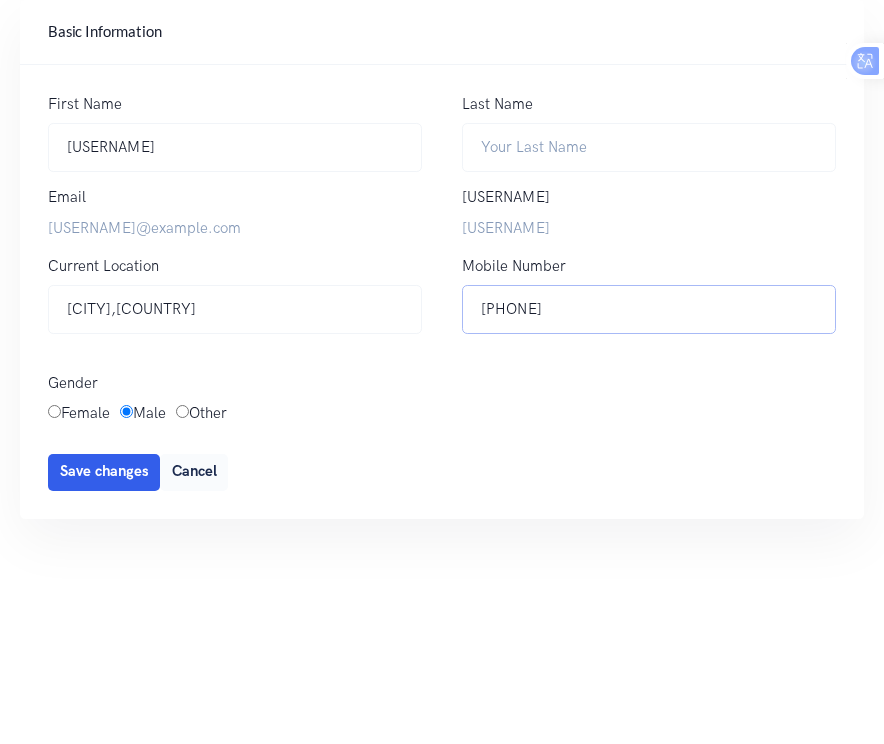 click on "9095247784" at bounding box center [649, 309] 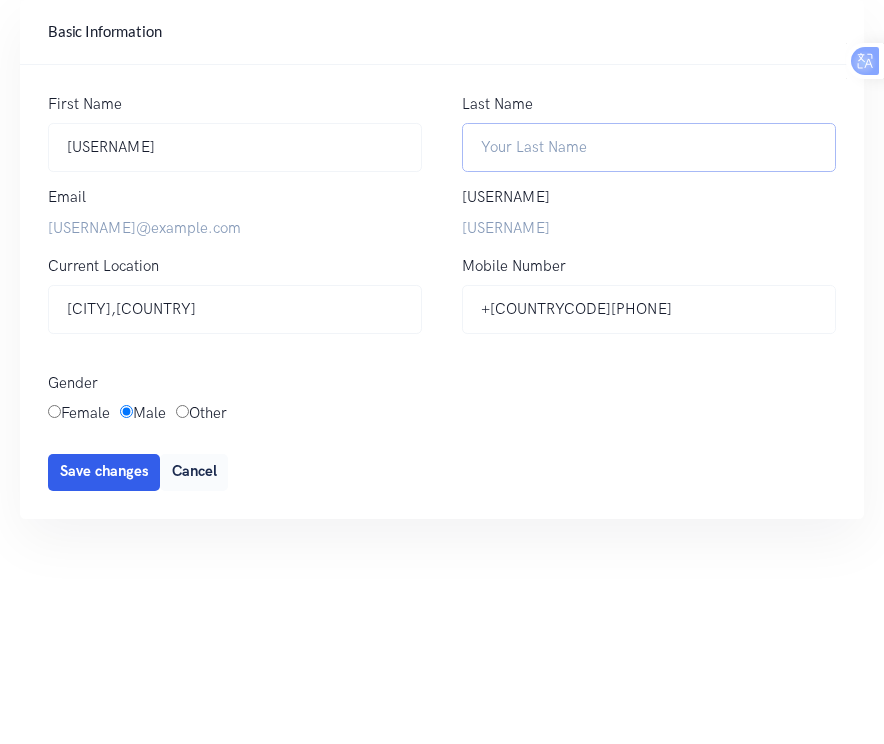 type on "[LAST]" 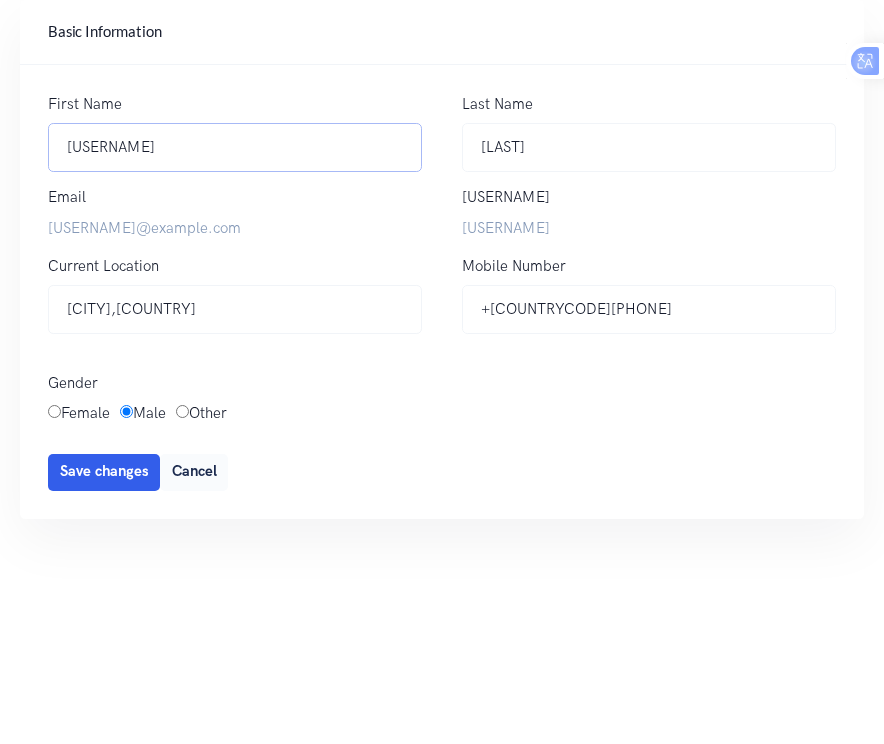 click on "15_Dinesh" at bounding box center (235, 147) 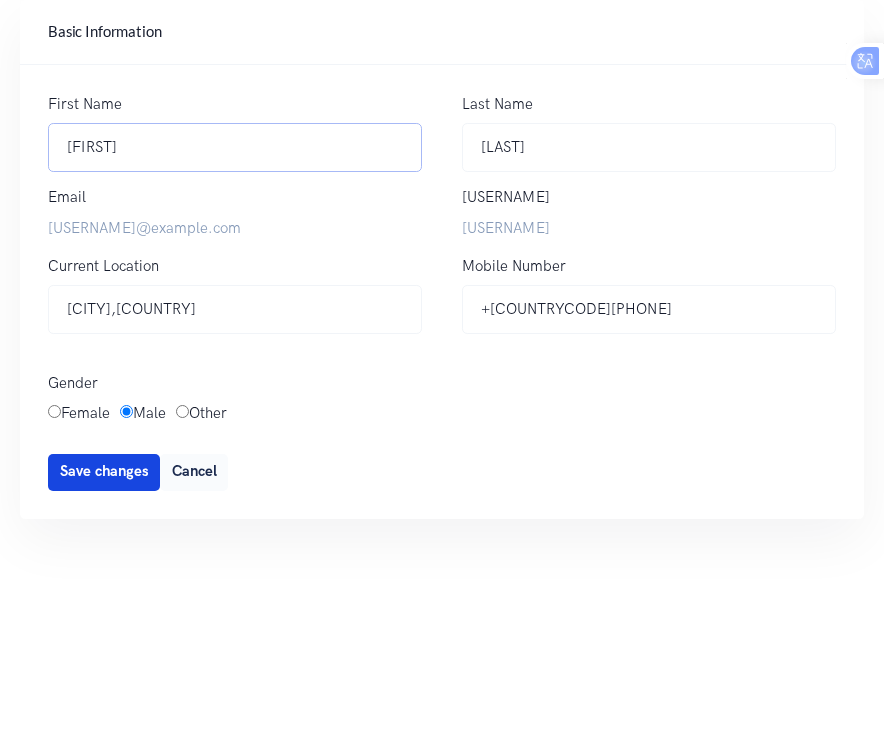 type on "Dinesh" 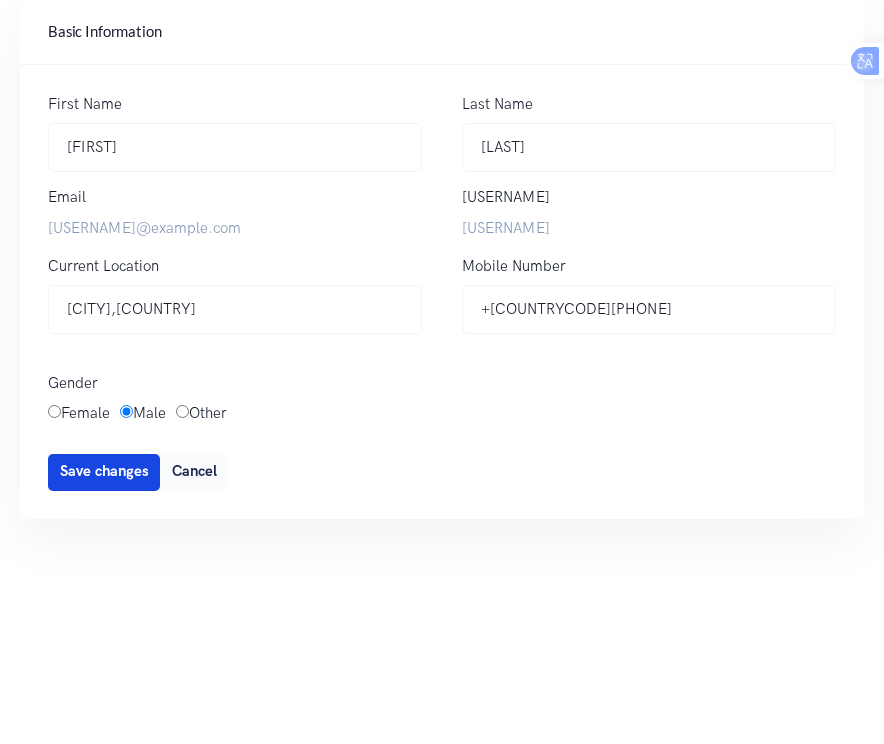 click on "Save changes" at bounding box center (104, 471) 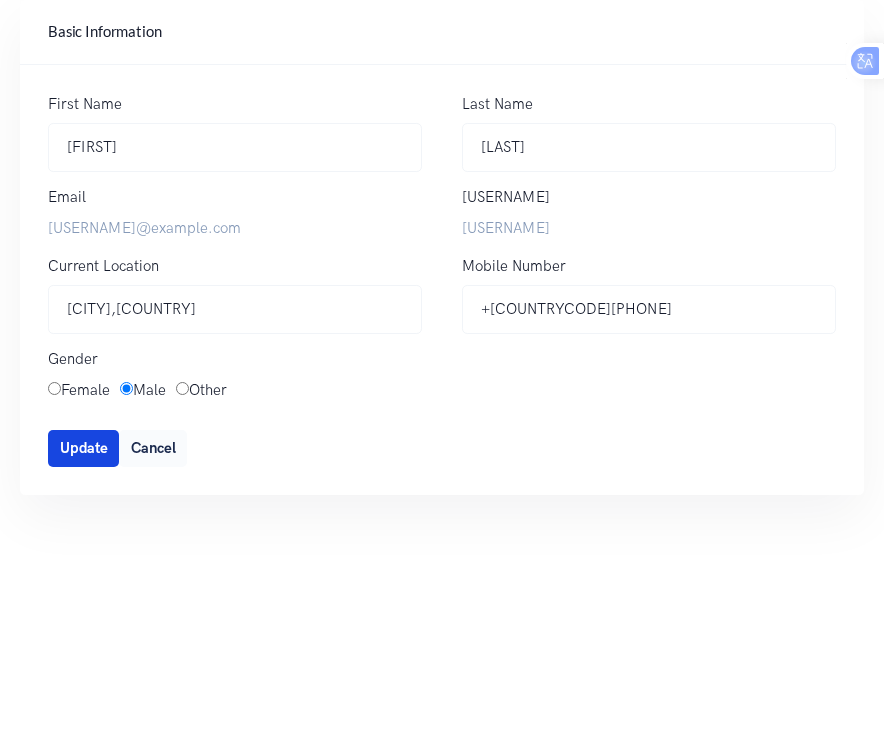click on "Update" at bounding box center (83, 448) 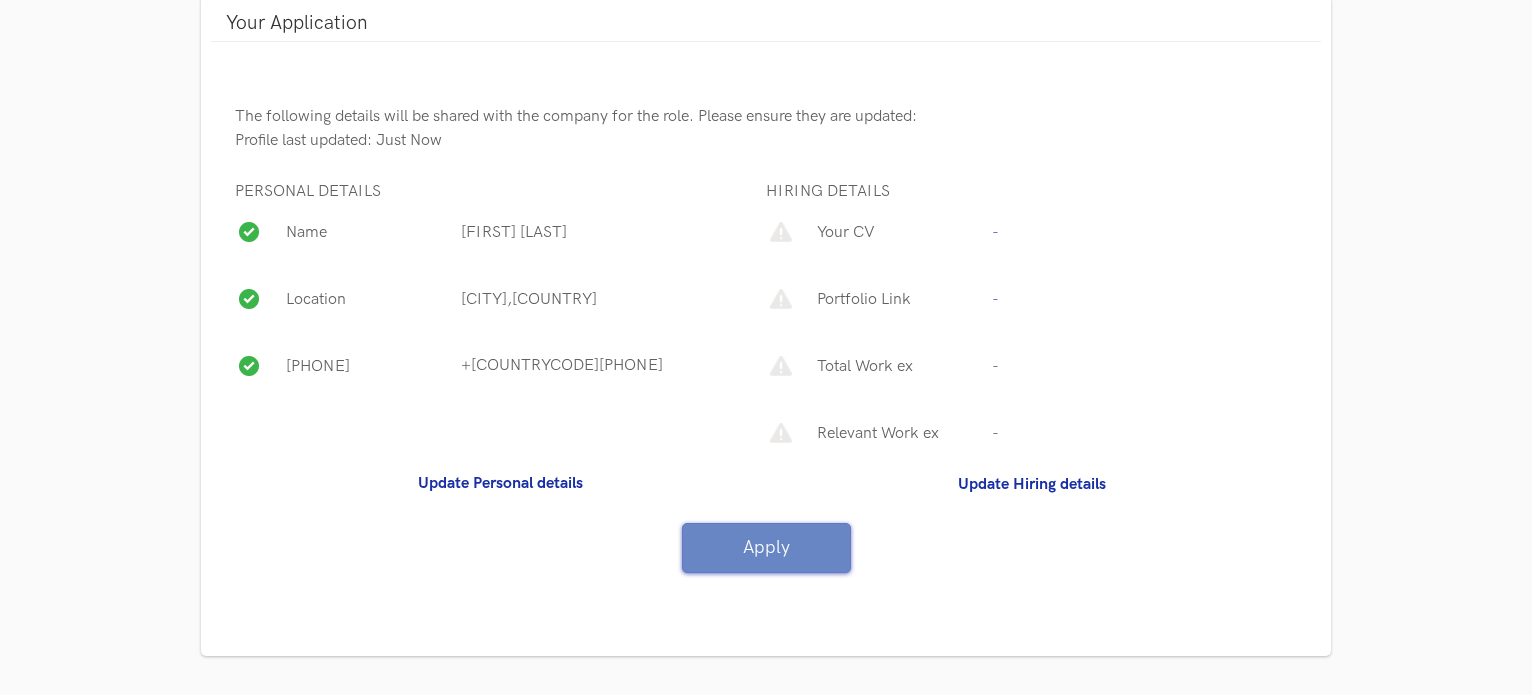 scroll, scrollTop: 0, scrollLeft: 0, axis: both 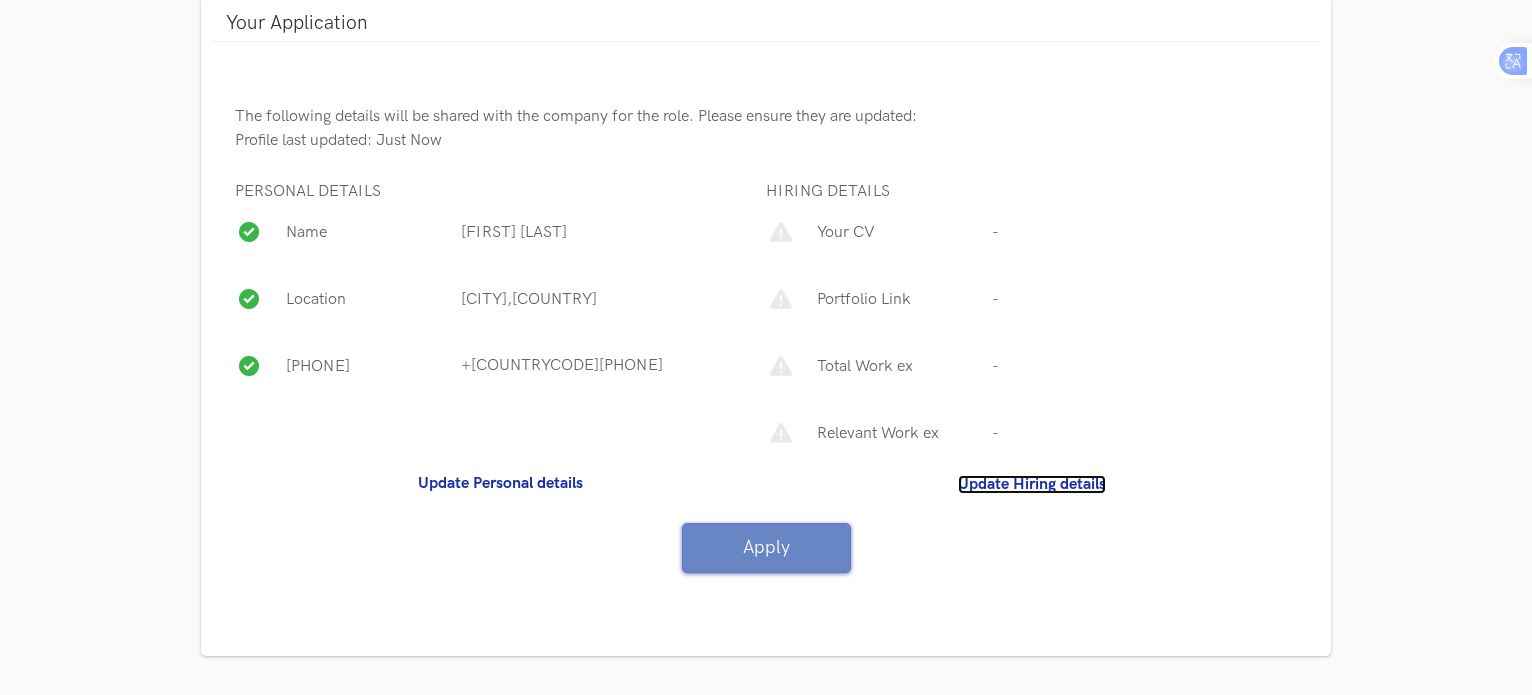 click on "Update Hiring details" at bounding box center (1032, 484) 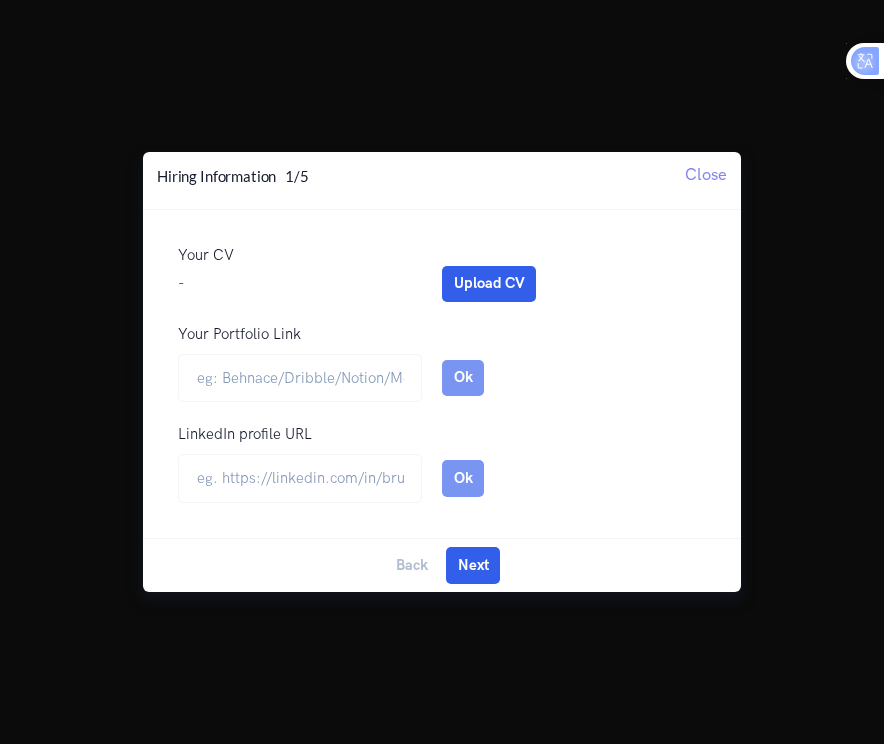 scroll, scrollTop: 0, scrollLeft: 0, axis: both 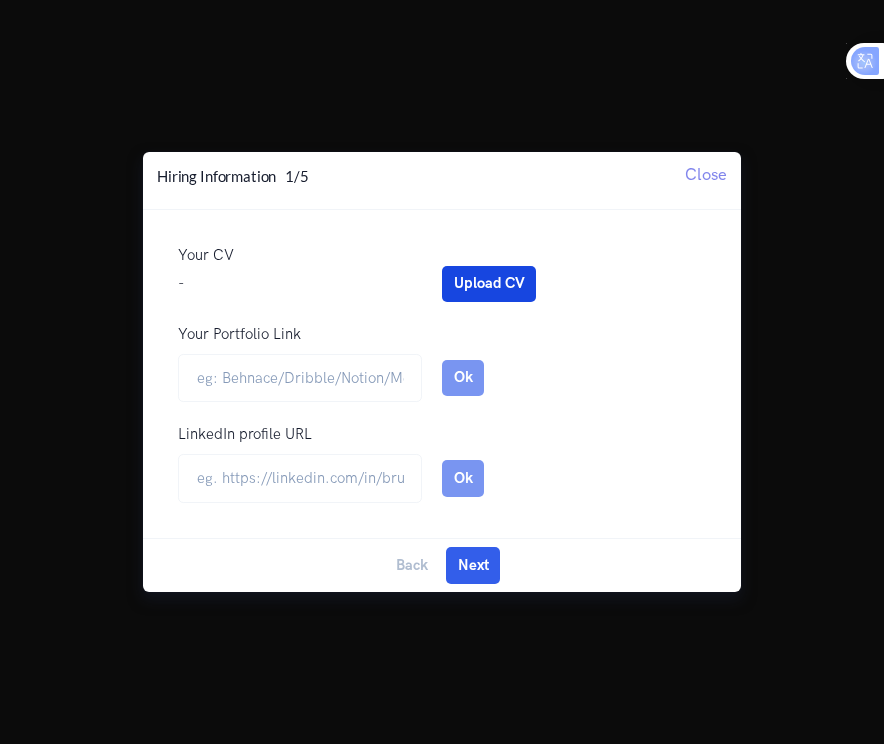 click on "Upload CV" at bounding box center (489, 284) 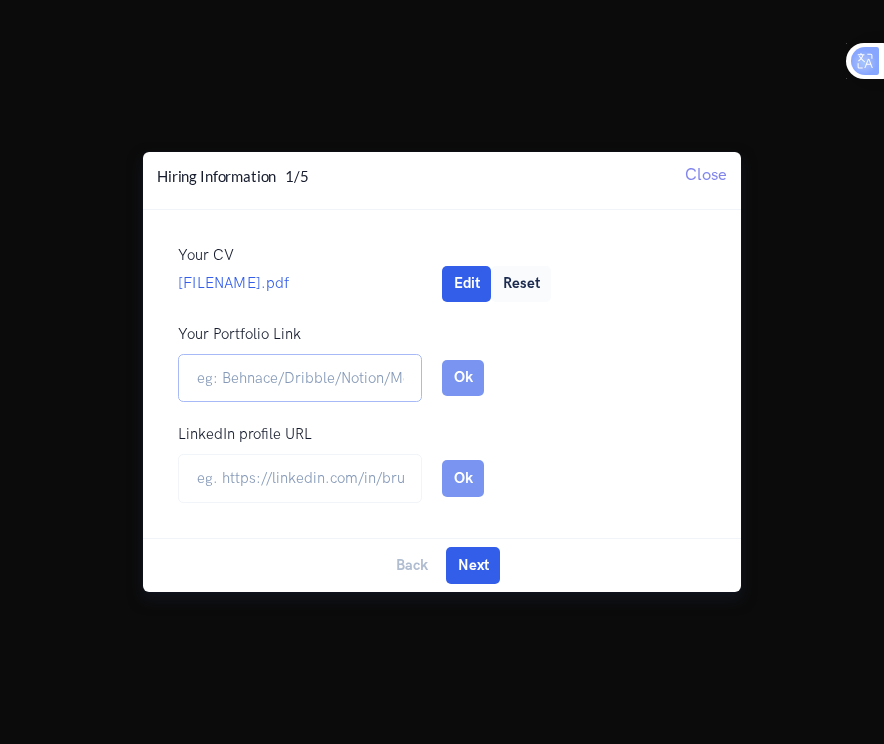 click on "Your Portfolio Link" at bounding box center (300, 378) 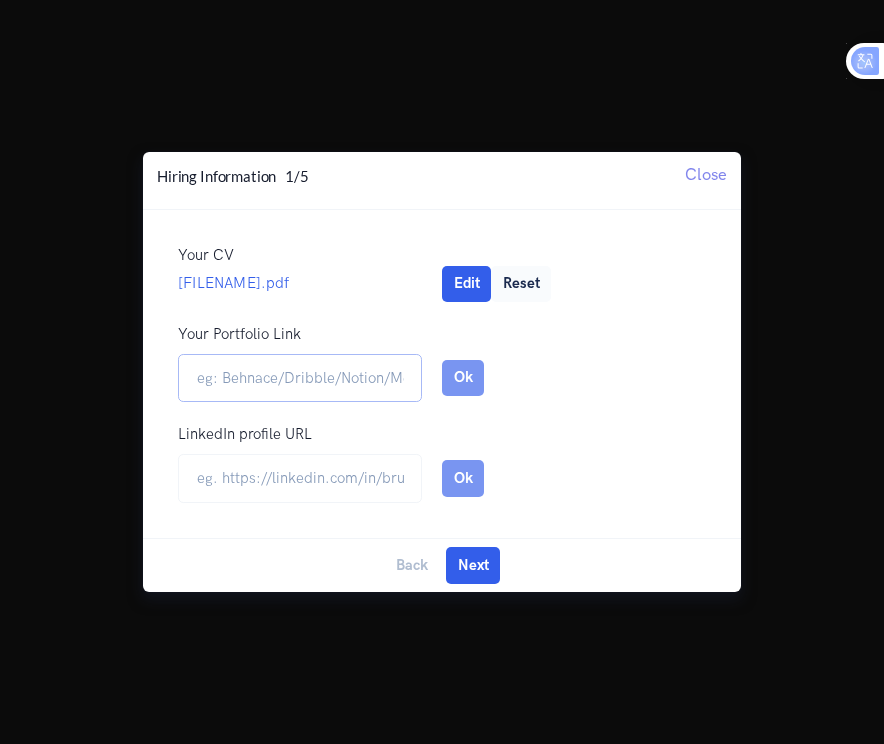 paste on "https://www.behance.net/[NAME]" 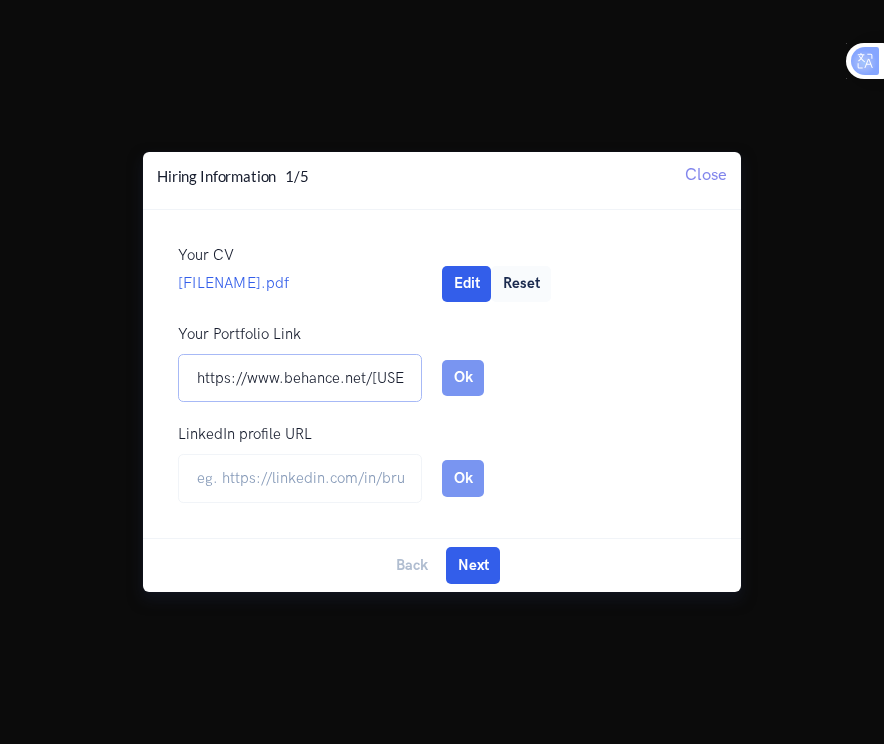 scroll, scrollTop: 0, scrollLeft: 26, axis: horizontal 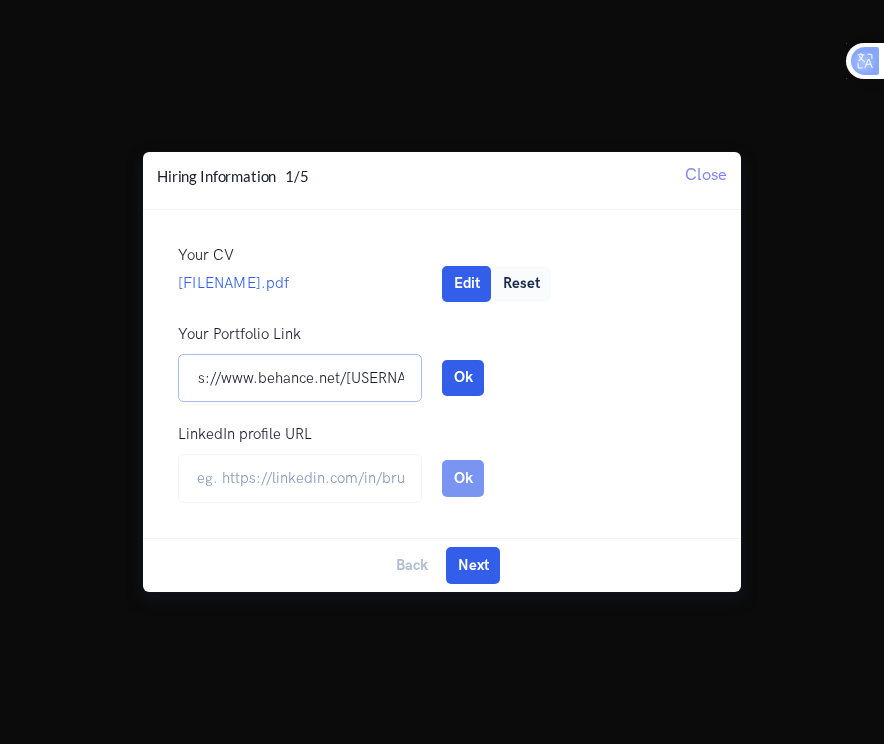 type on "https://www.behance.net/[NAME]" 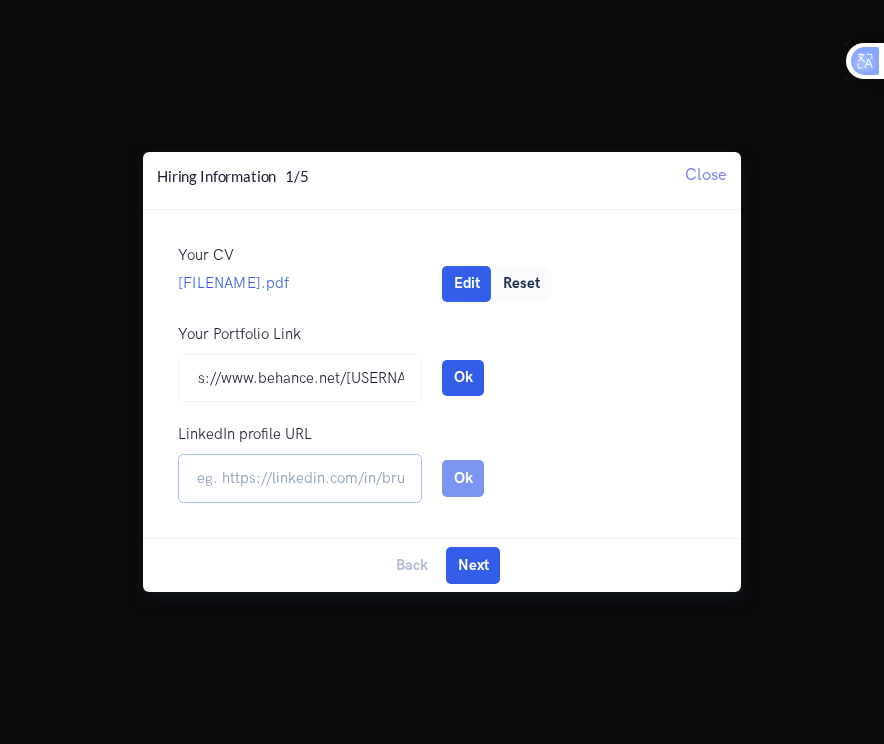 scroll, scrollTop: 0, scrollLeft: 0, axis: both 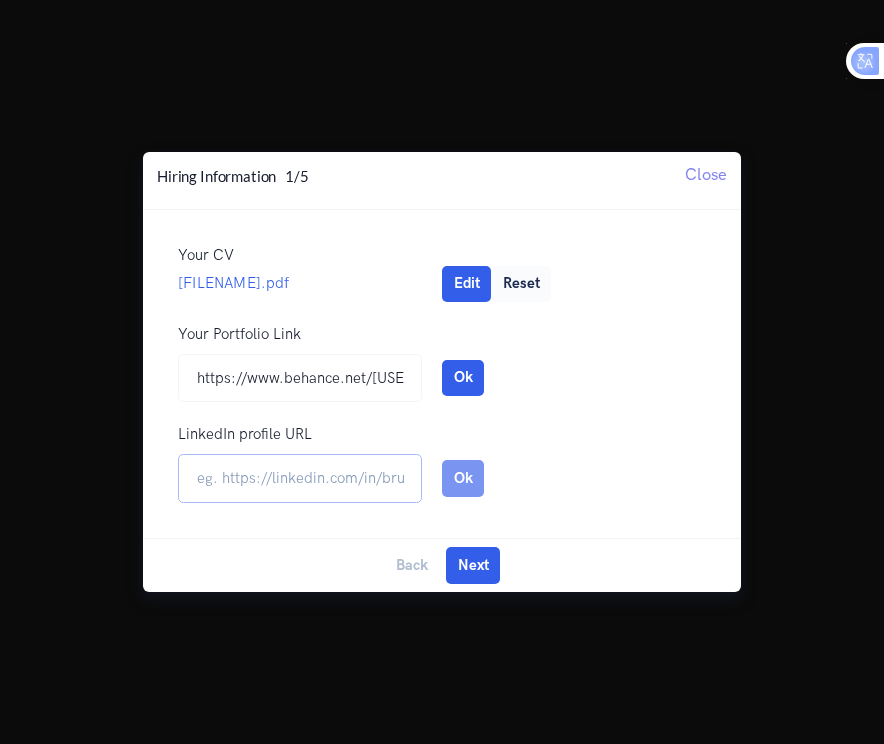 click at bounding box center [300, 478] 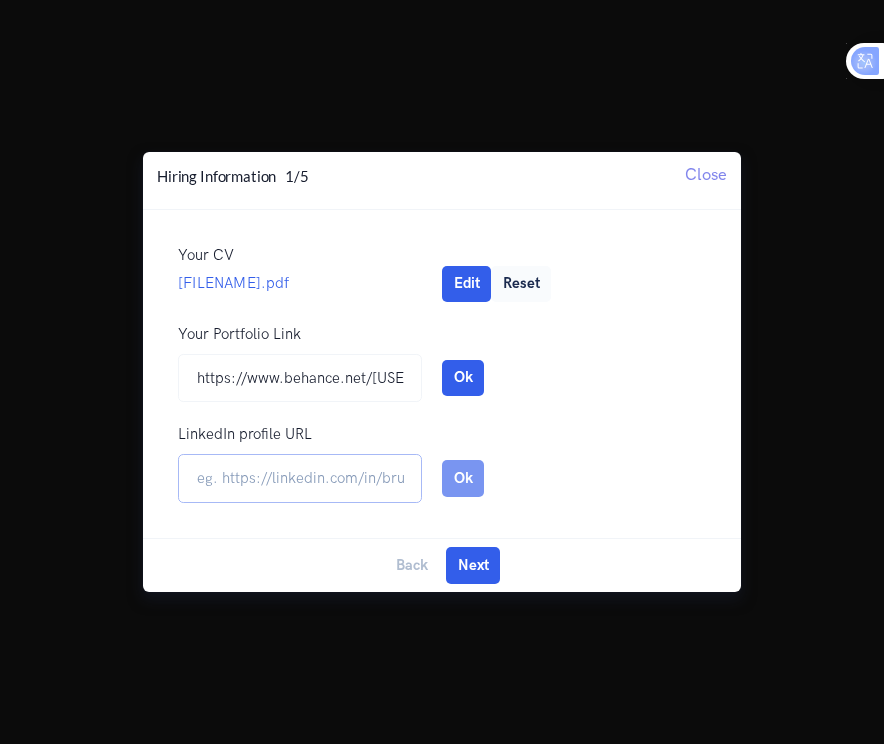 click at bounding box center [300, 478] 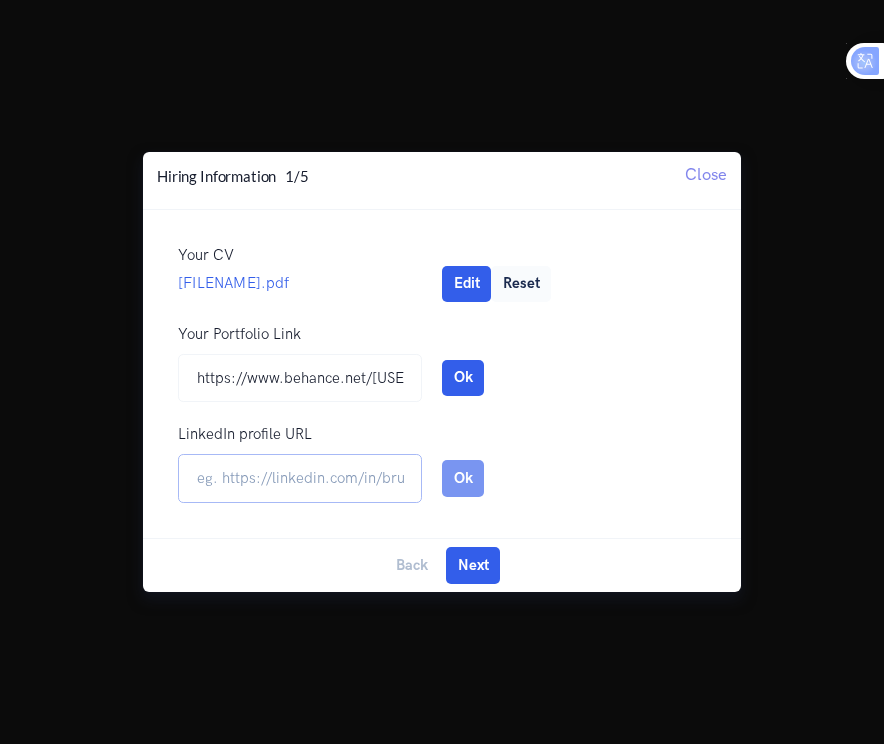 paste on "http://www.linkedin.com/in/dineshvel867124" 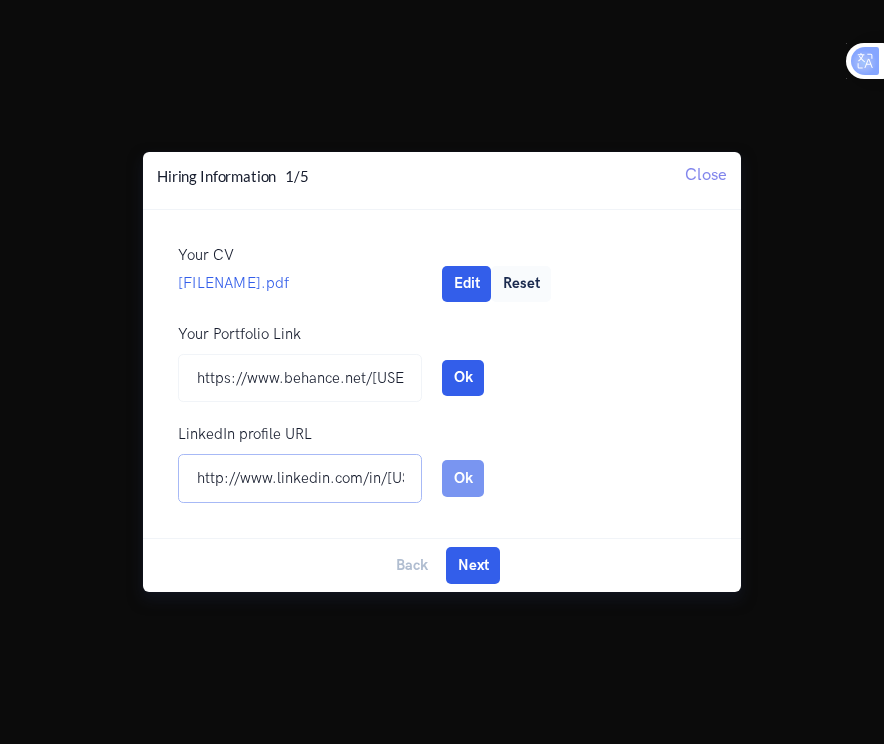scroll, scrollTop: 0, scrollLeft: 94, axis: horizontal 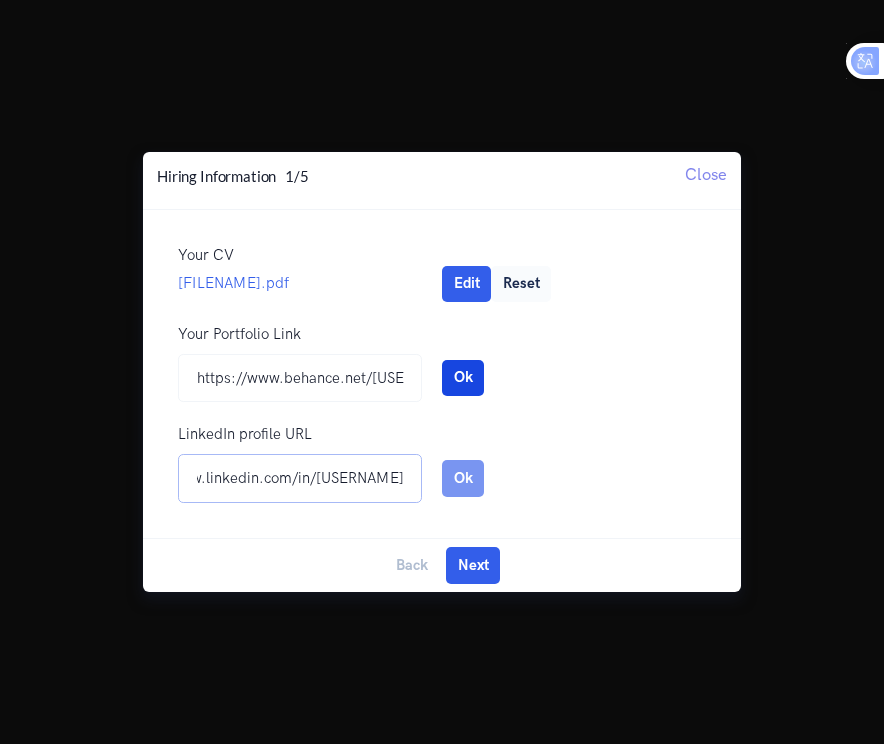 type on "http://www.linkedin.com/in/dineshvel867124" 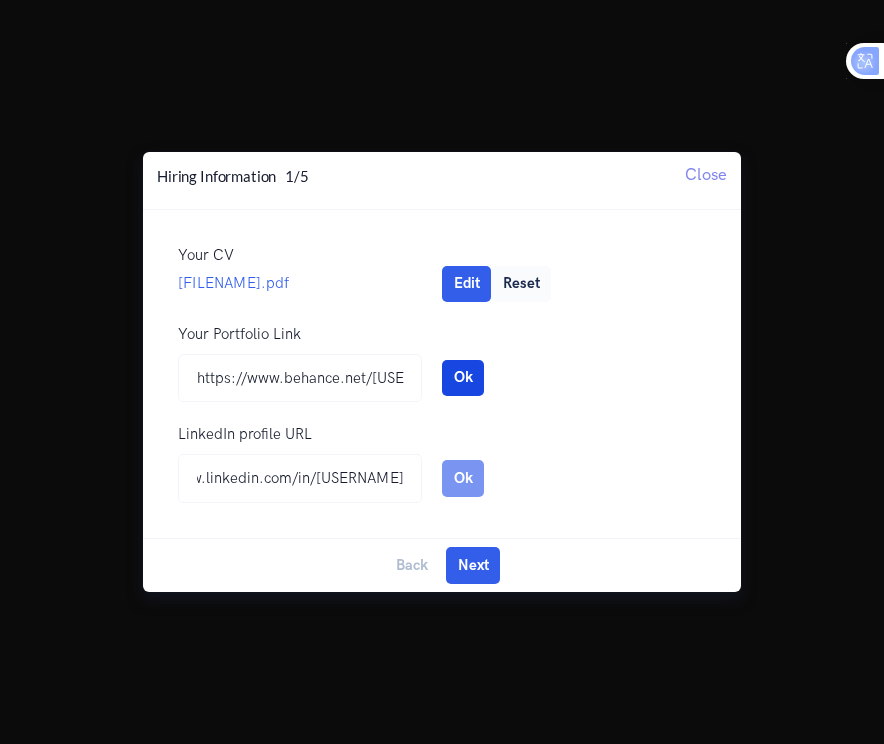 scroll, scrollTop: 0, scrollLeft: 0, axis: both 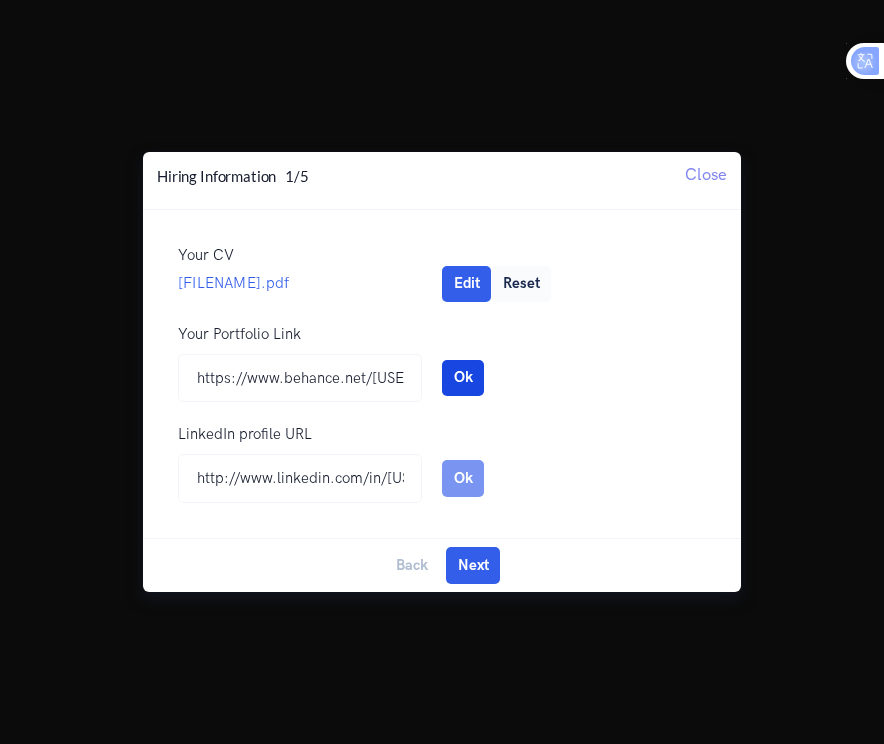 click on "Ok" at bounding box center (463, 378) 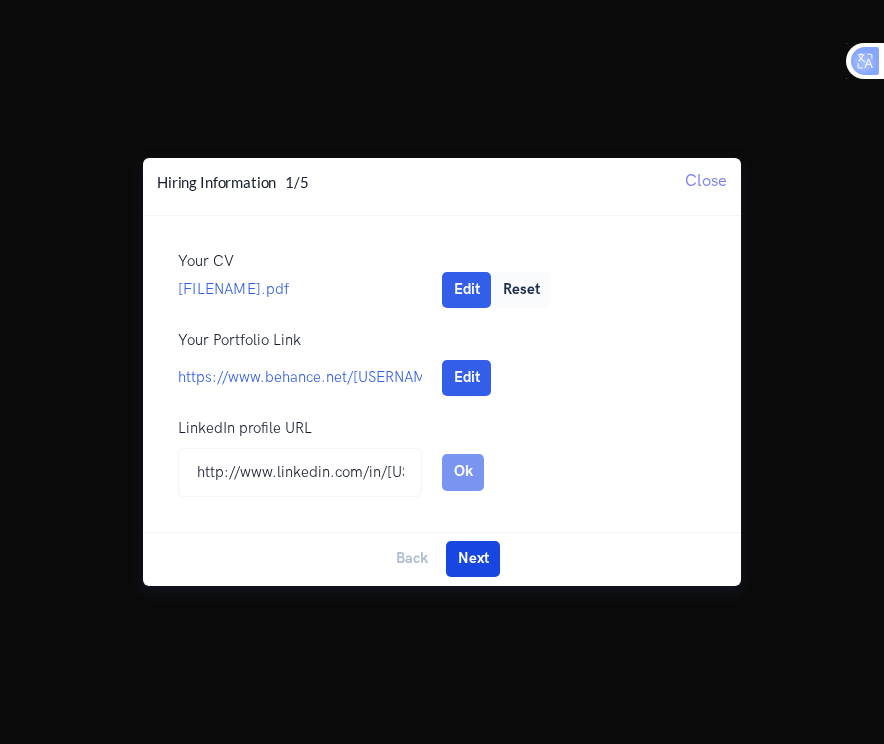 click on "Next" at bounding box center [473, 559] 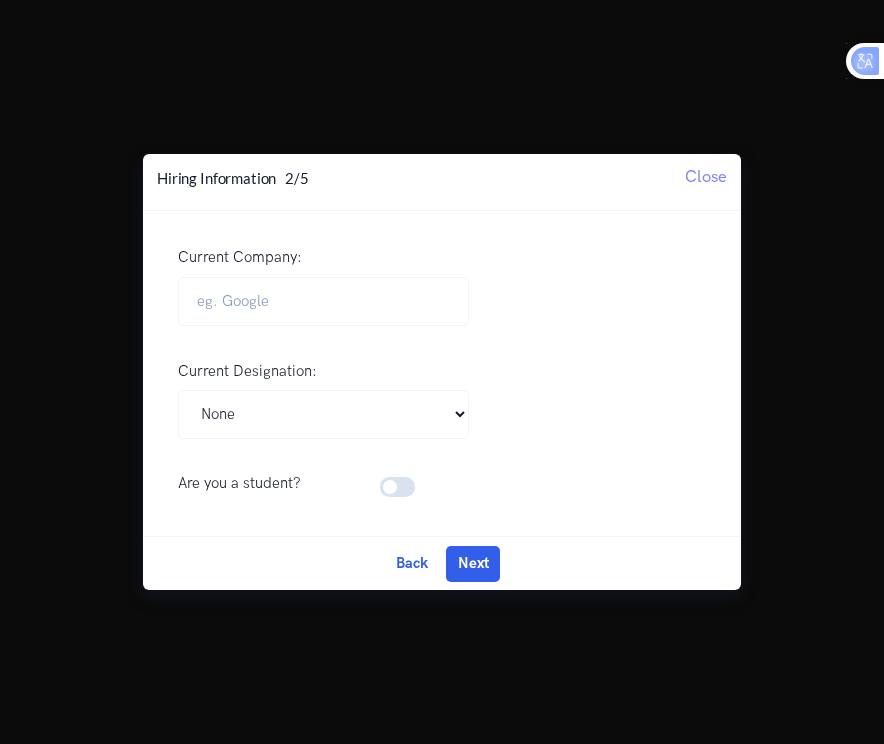click at bounding box center (422, 475) 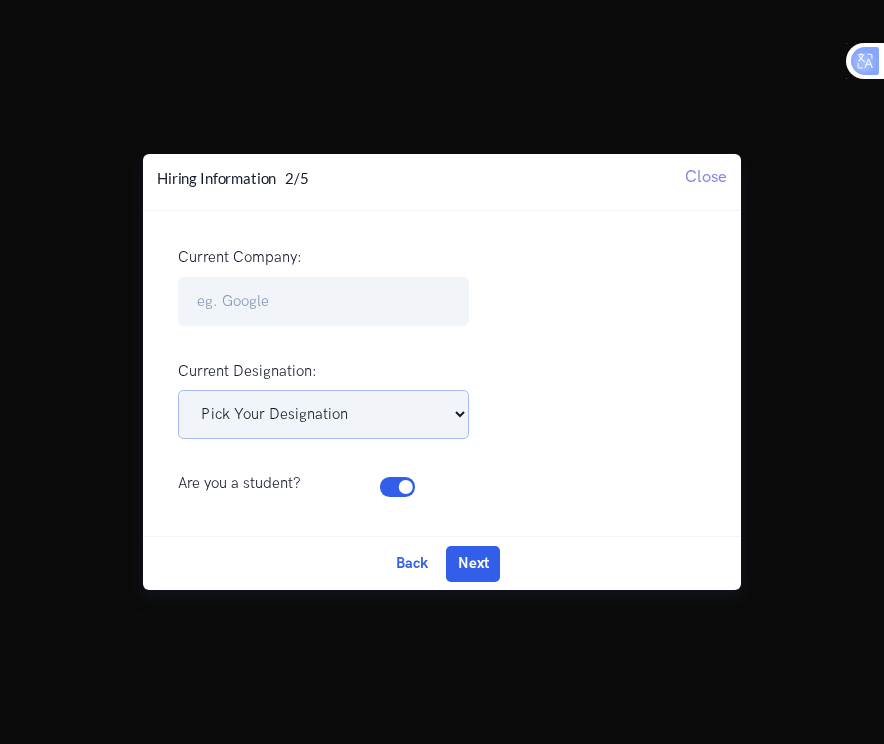 click on "Pick Your Designation Associate Product Manager Product Designer Product Manager Senior Product Designer Senior Product Manager Senior UX Designer UX Designer UI UX Designer UX Researcher Others None" at bounding box center [323, 414] 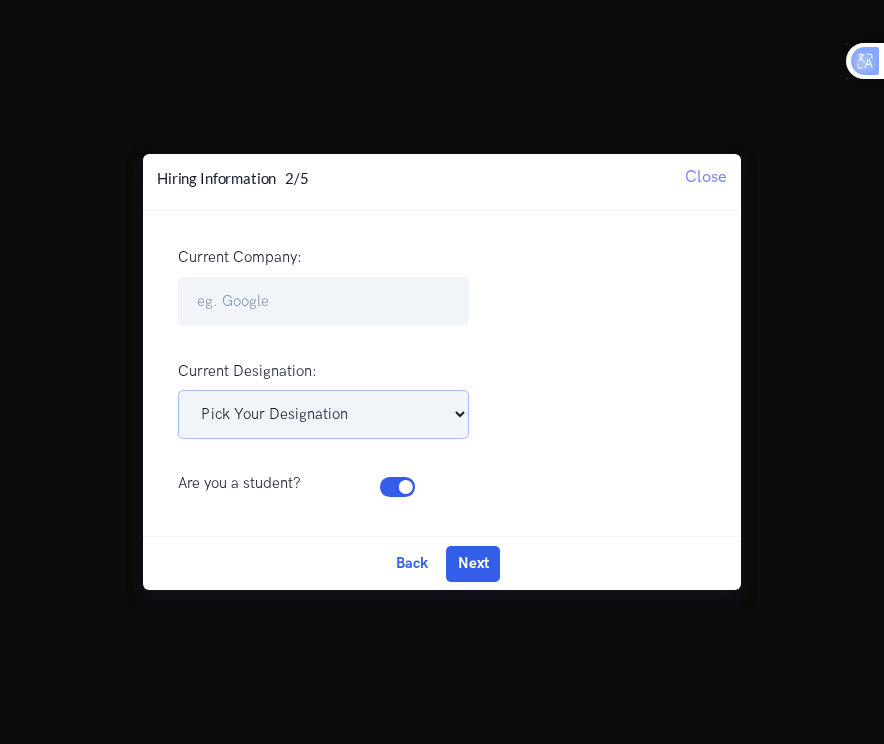 select on "UI UX Designer" 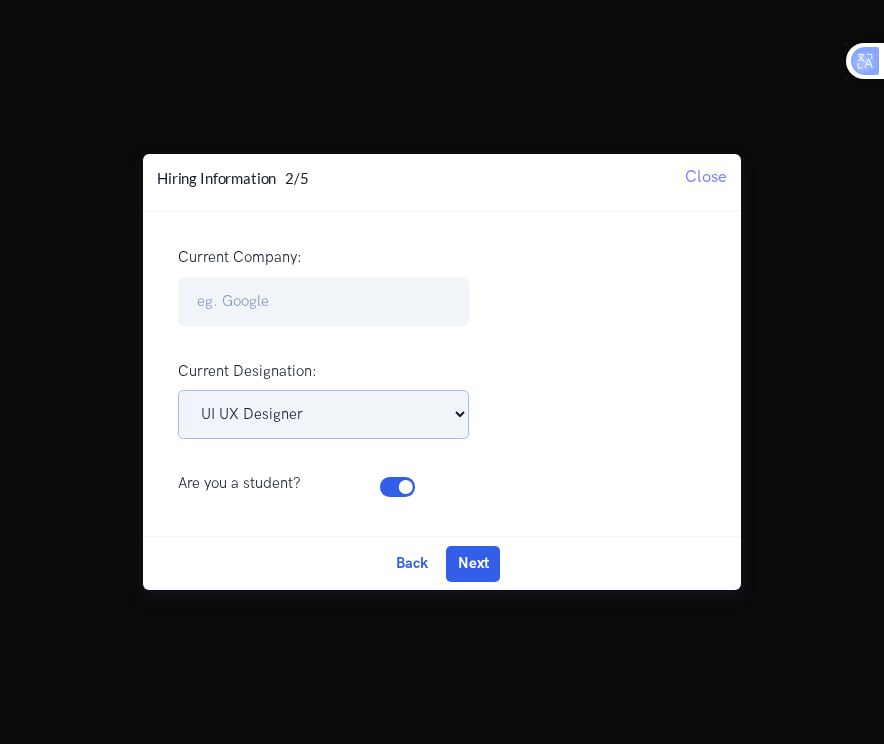 click on "Pick Your Designation Associate Product Manager Product Designer Product Manager Senior Product Designer Senior Product Manager Senior UX Designer UX Designer UI UX Designer UX Researcher Others None" at bounding box center [323, 414] 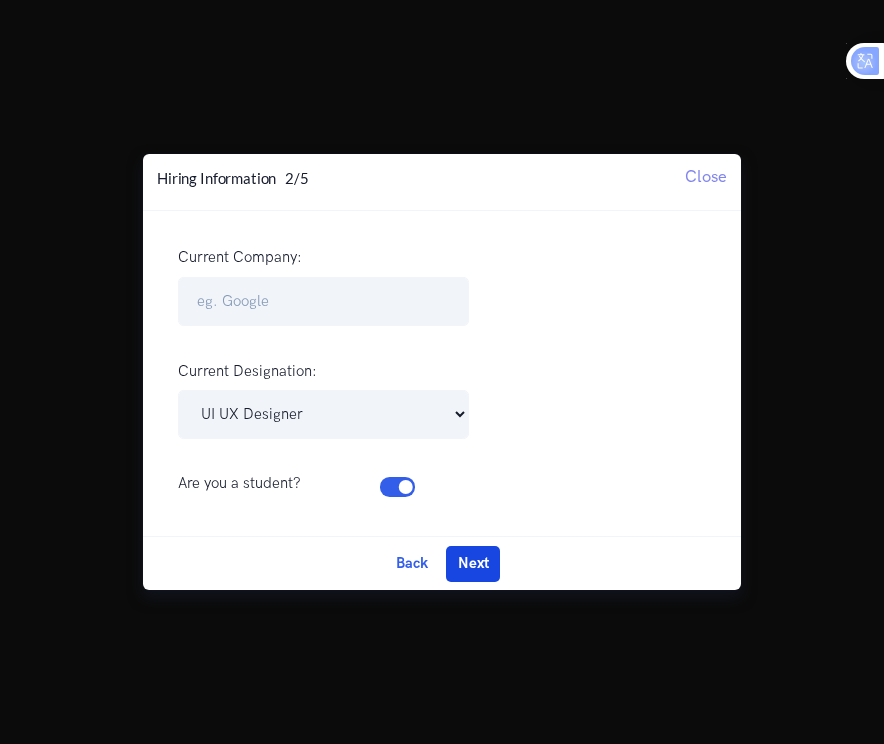 click on "Next" at bounding box center (473, 564) 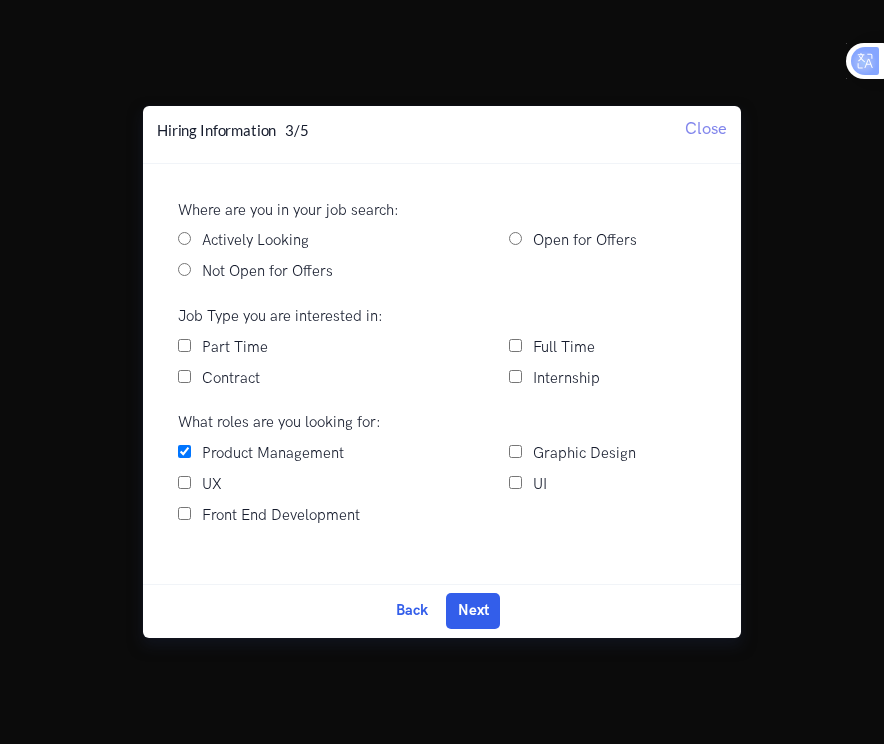 click on "UX" at bounding box center (184, 482) 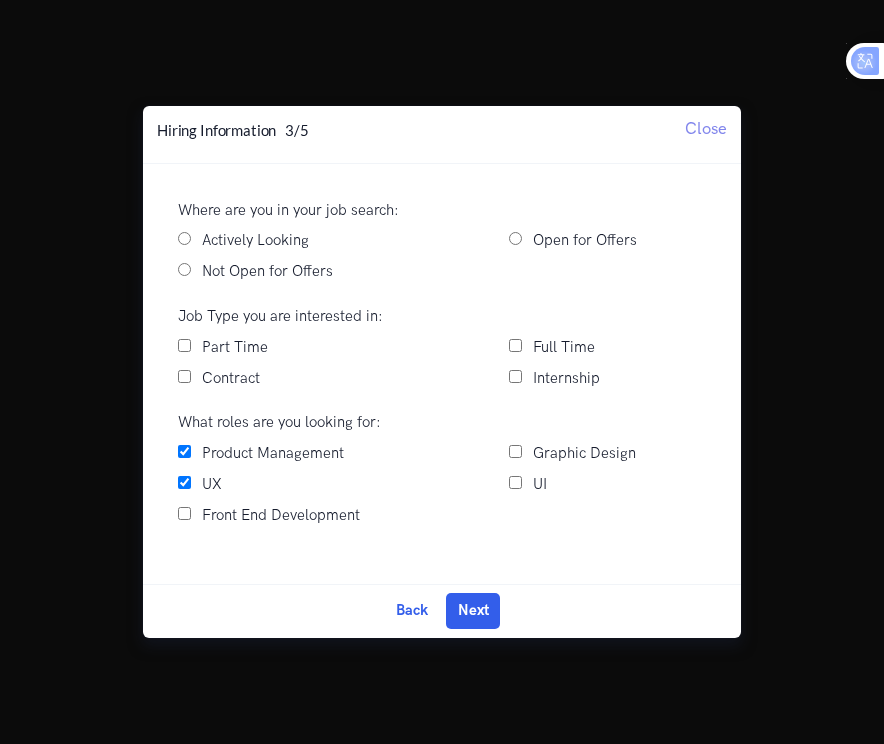 click on "UI" at bounding box center (515, 482) 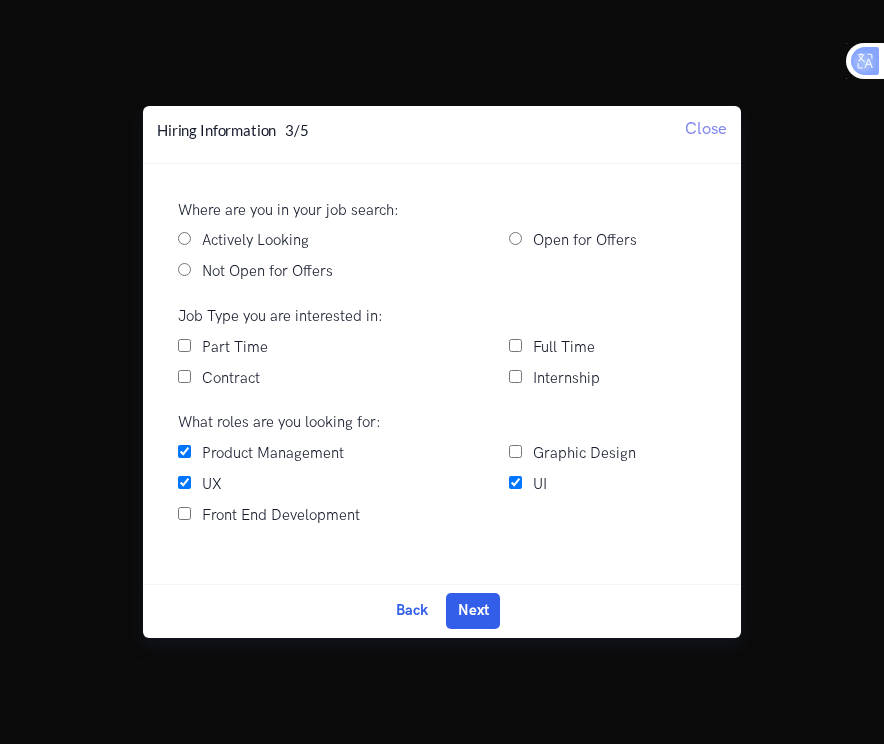 click on "Part Time" at bounding box center [323, 348] 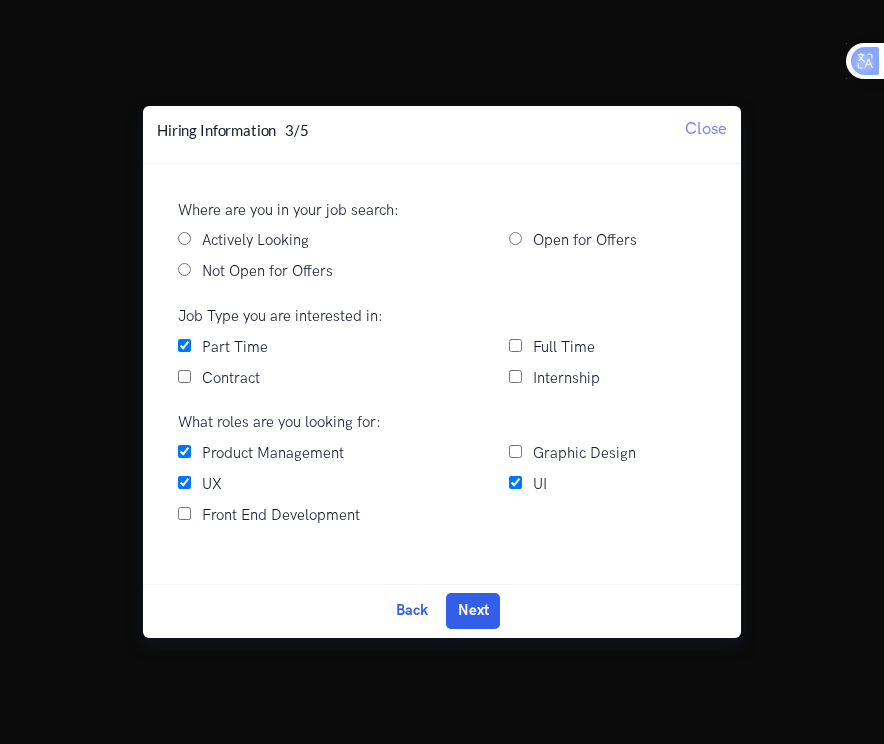 drag, startPoint x: 185, startPoint y: 244, endPoint x: 204, endPoint y: 252, distance: 20.615528 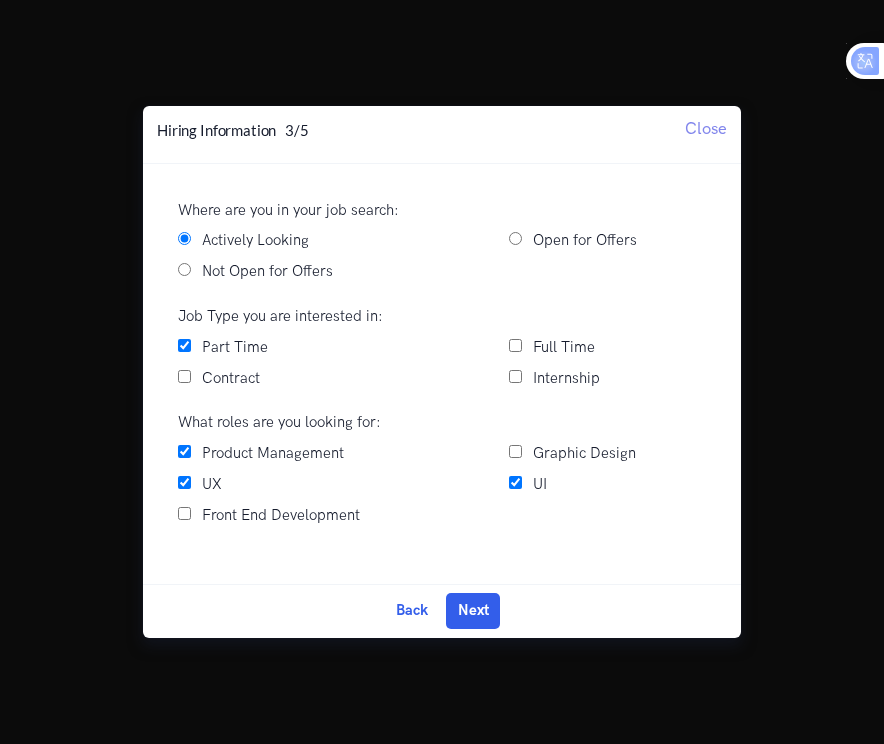 drag, startPoint x: 512, startPoint y: 343, endPoint x: 521, endPoint y: 375, distance: 33.24154 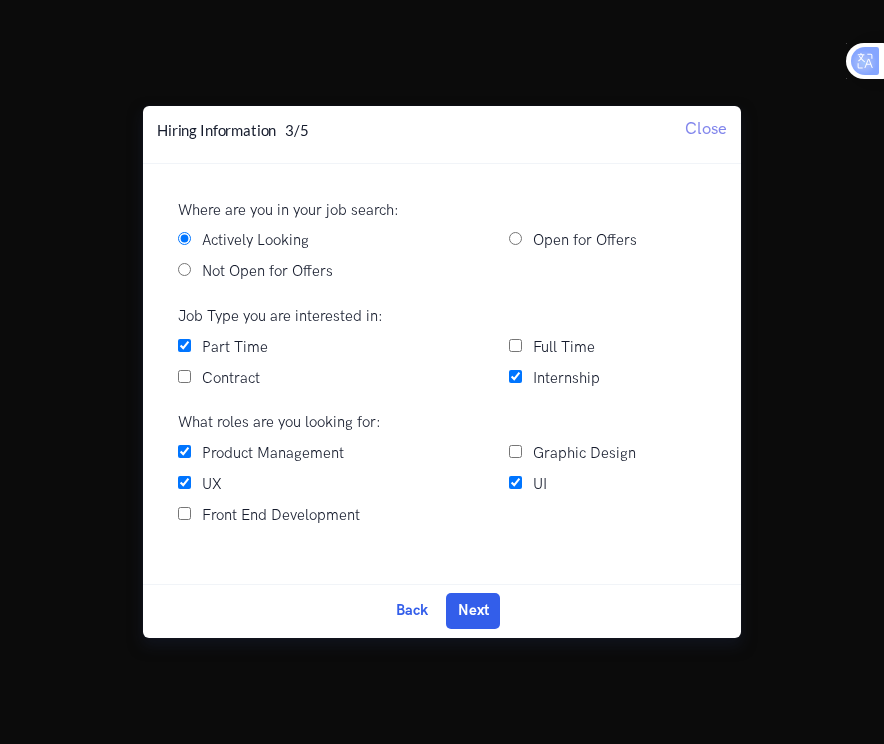 click on "Full Time" at bounding box center [515, 345] 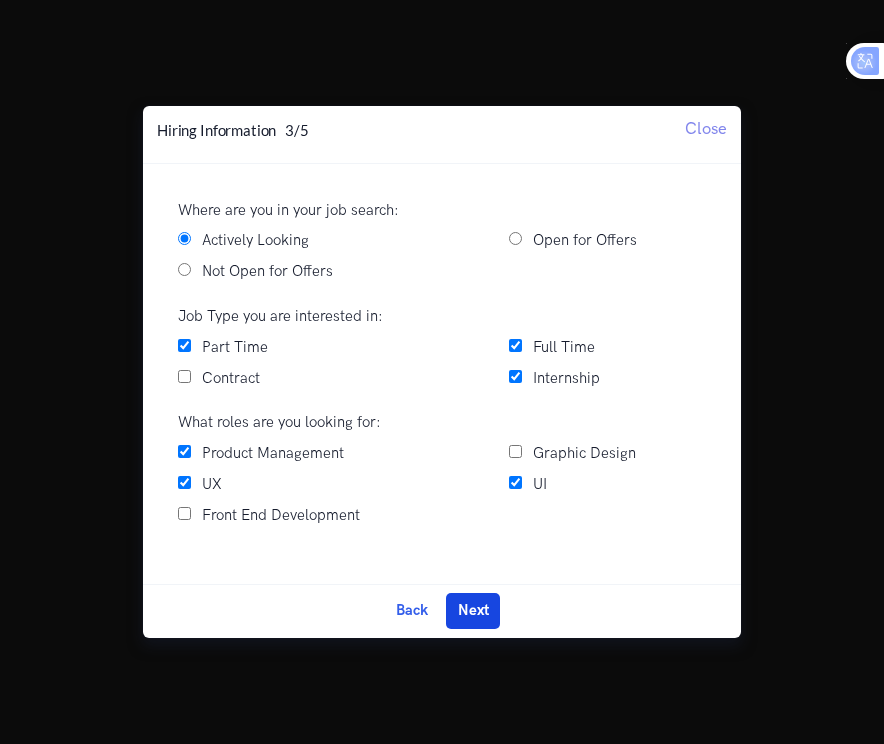 click on "Next" at bounding box center (473, 611) 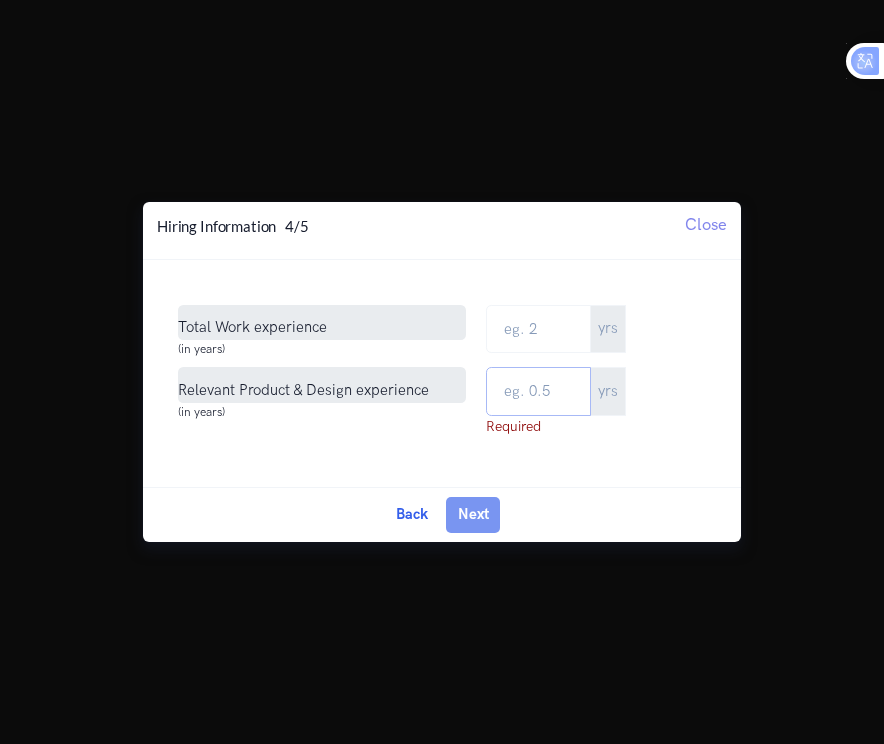 click at bounding box center [538, 391] 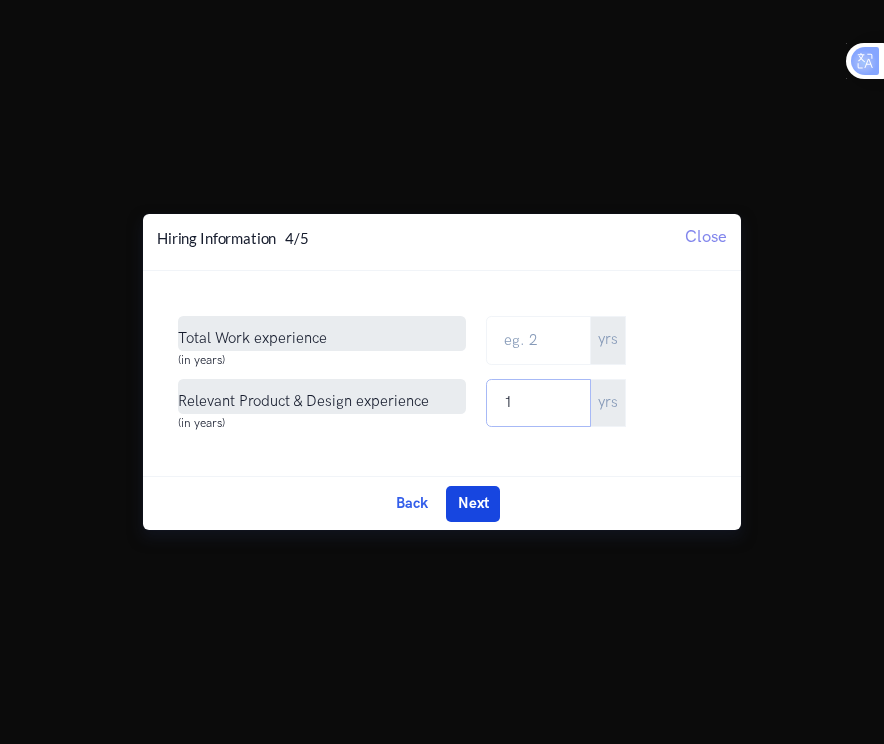 type on "1" 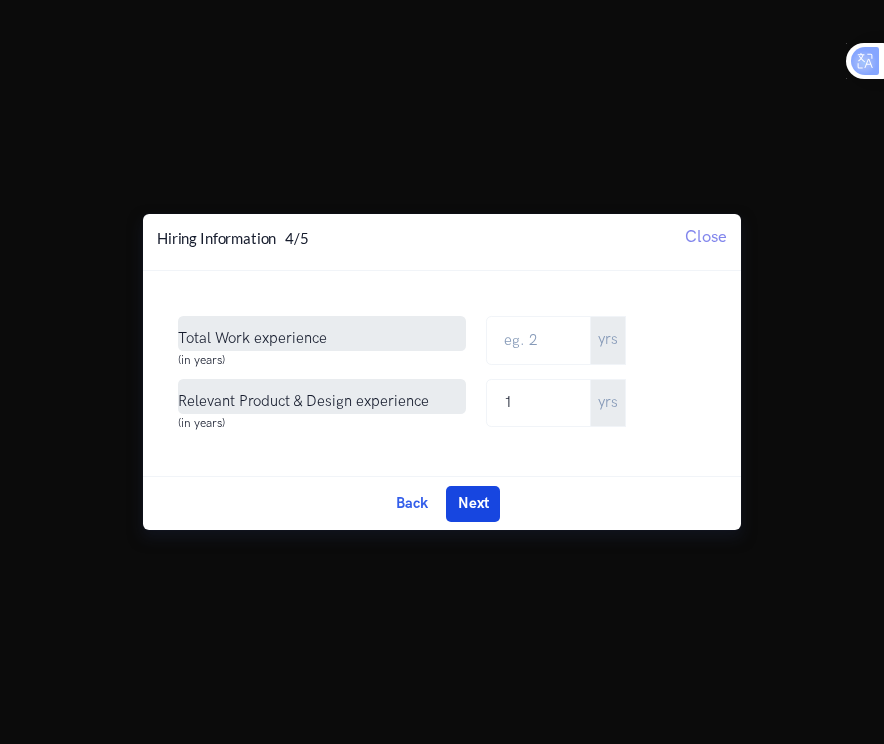 click on "Next" at bounding box center [473, 504] 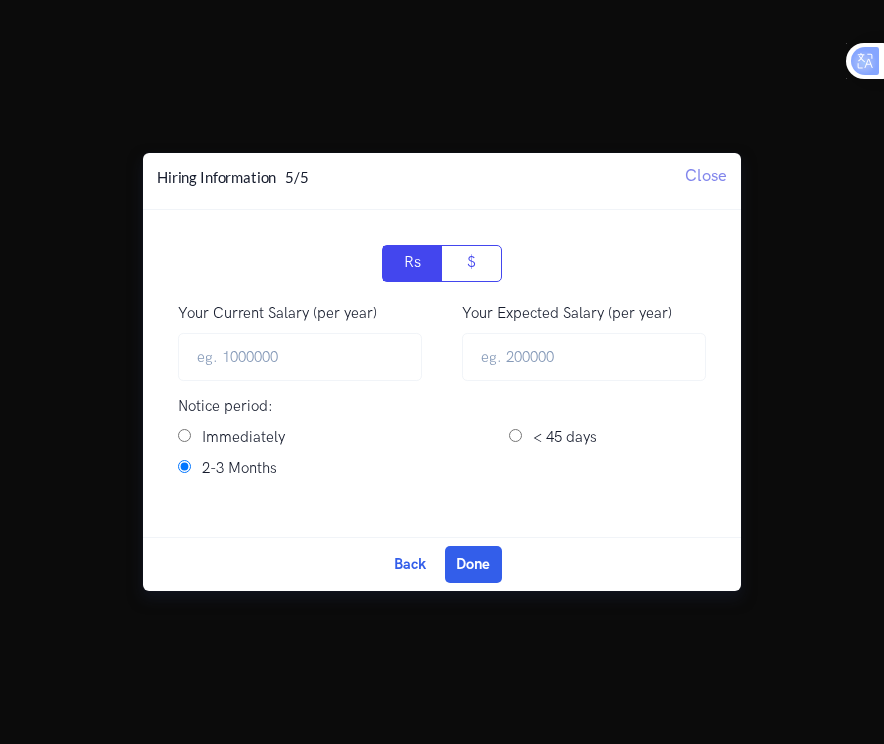 click on "Immediately" at bounding box center (323, 438) 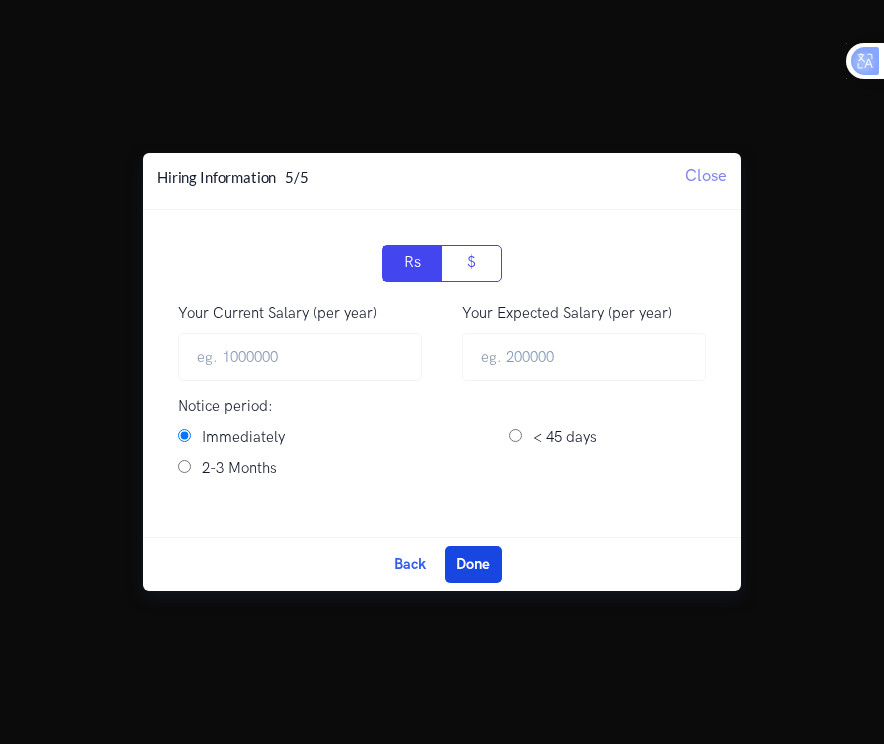 click on "Done" at bounding box center (473, 564) 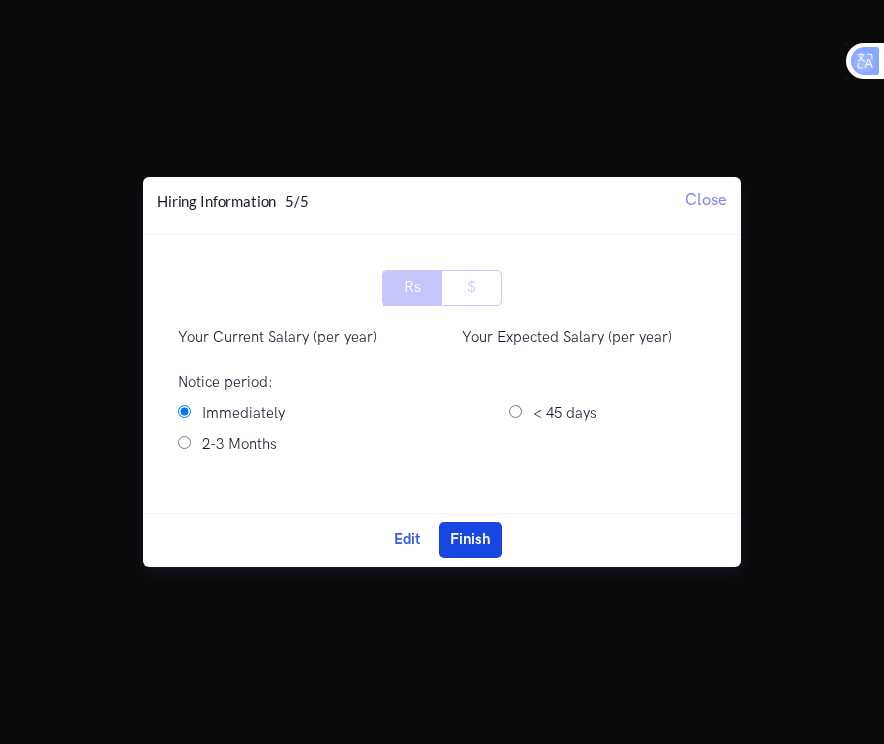 click on "Finish" at bounding box center (470, 540) 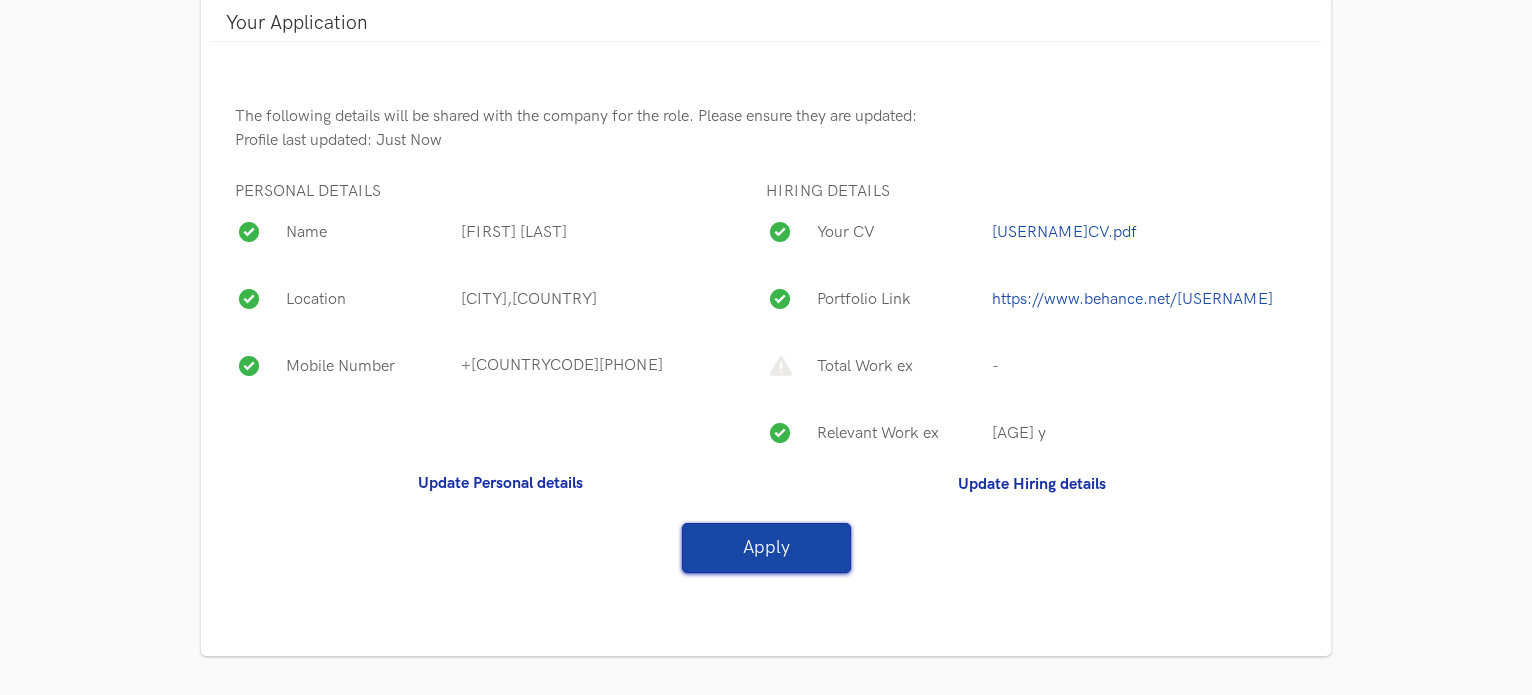 scroll, scrollTop: 0, scrollLeft: 0, axis: both 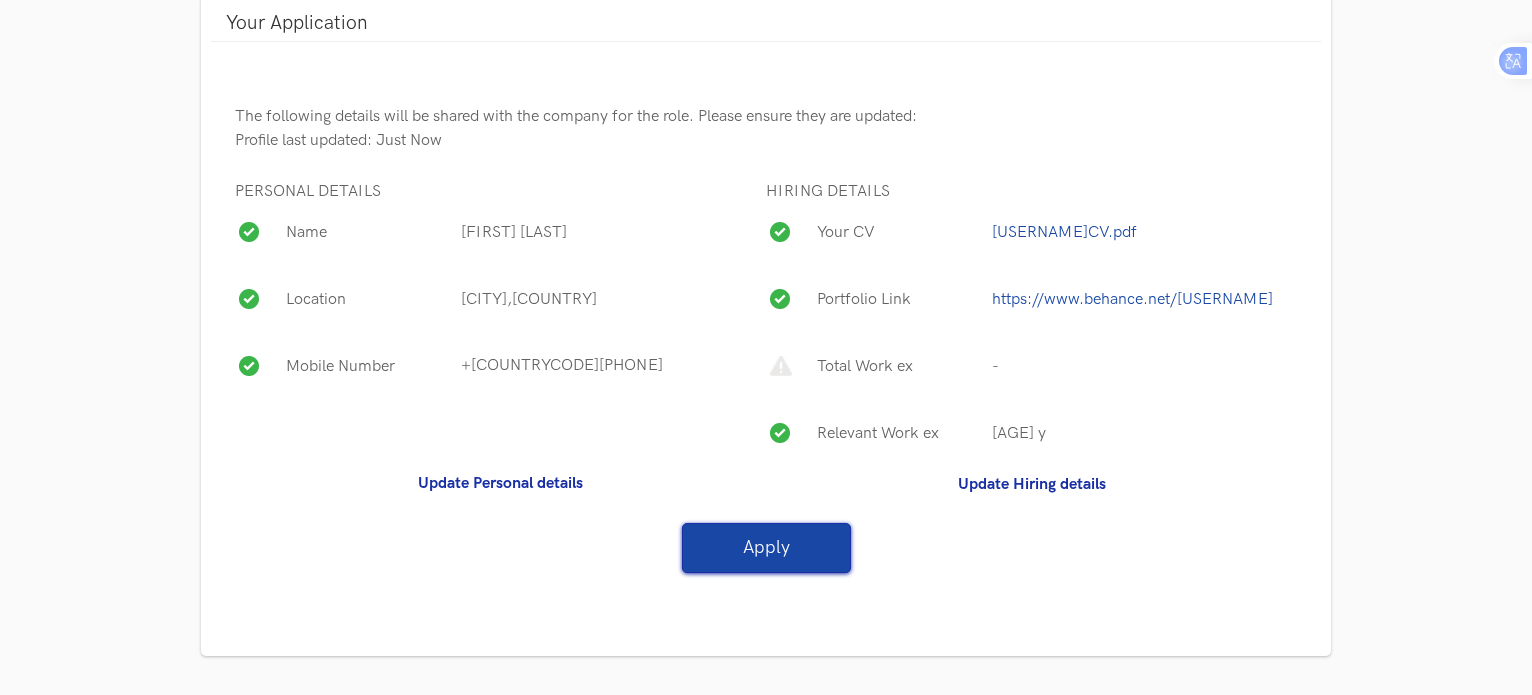 click on "Apply" at bounding box center (766, 548) 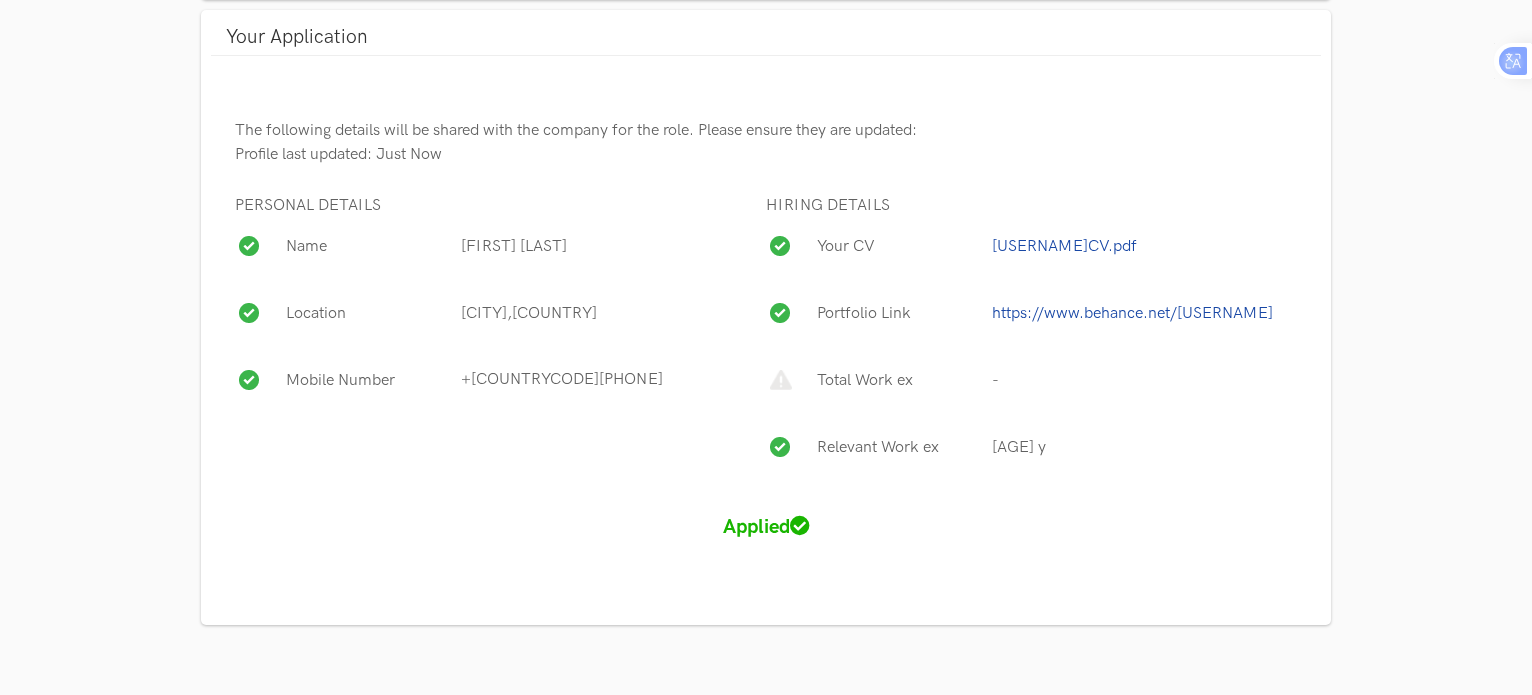 scroll, scrollTop: 1305, scrollLeft: 0, axis: vertical 